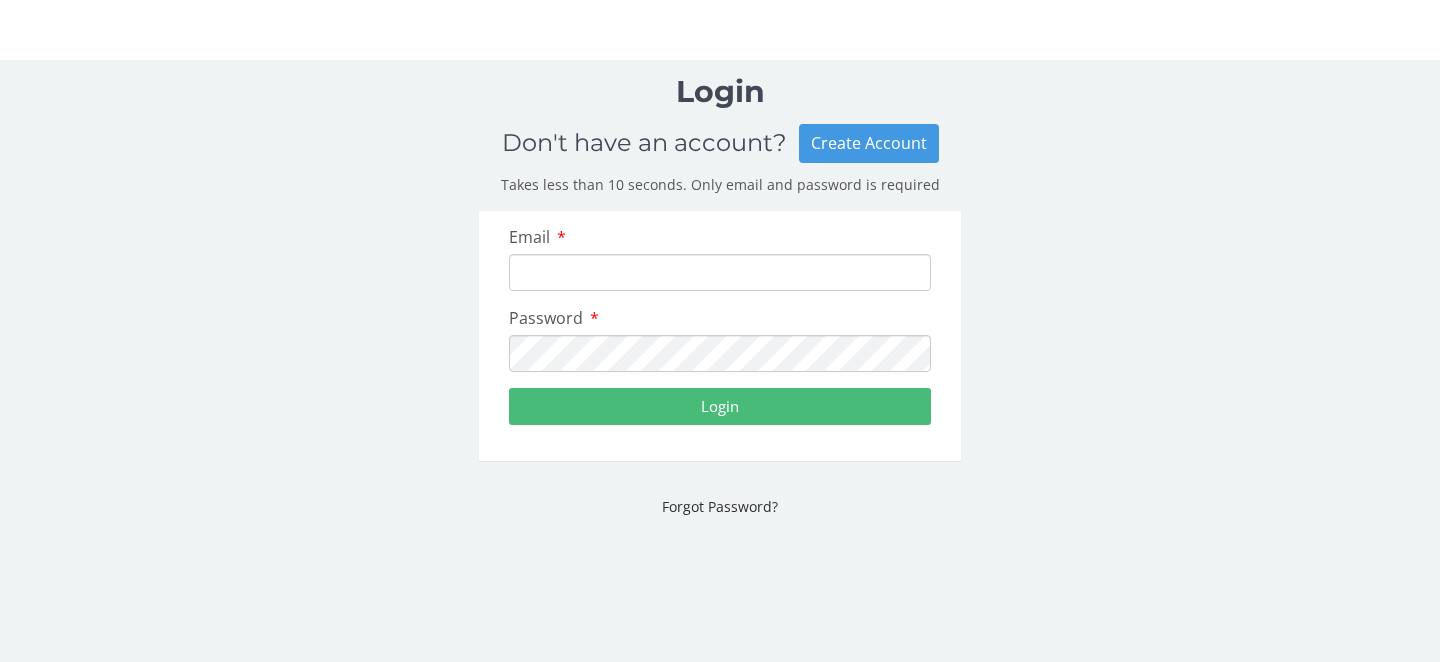 scroll, scrollTop: 0, scrollLeft: 0, axis: both 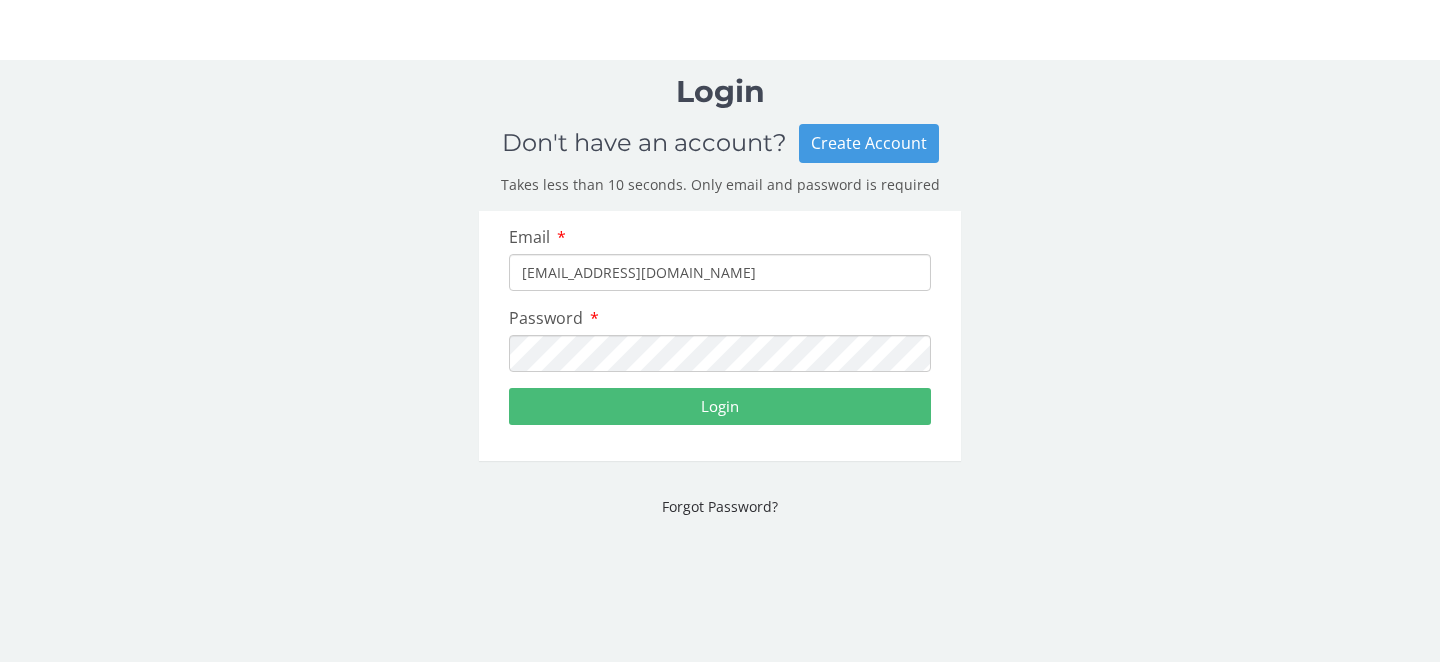 click on "Login" at bounding box center (720, 406) 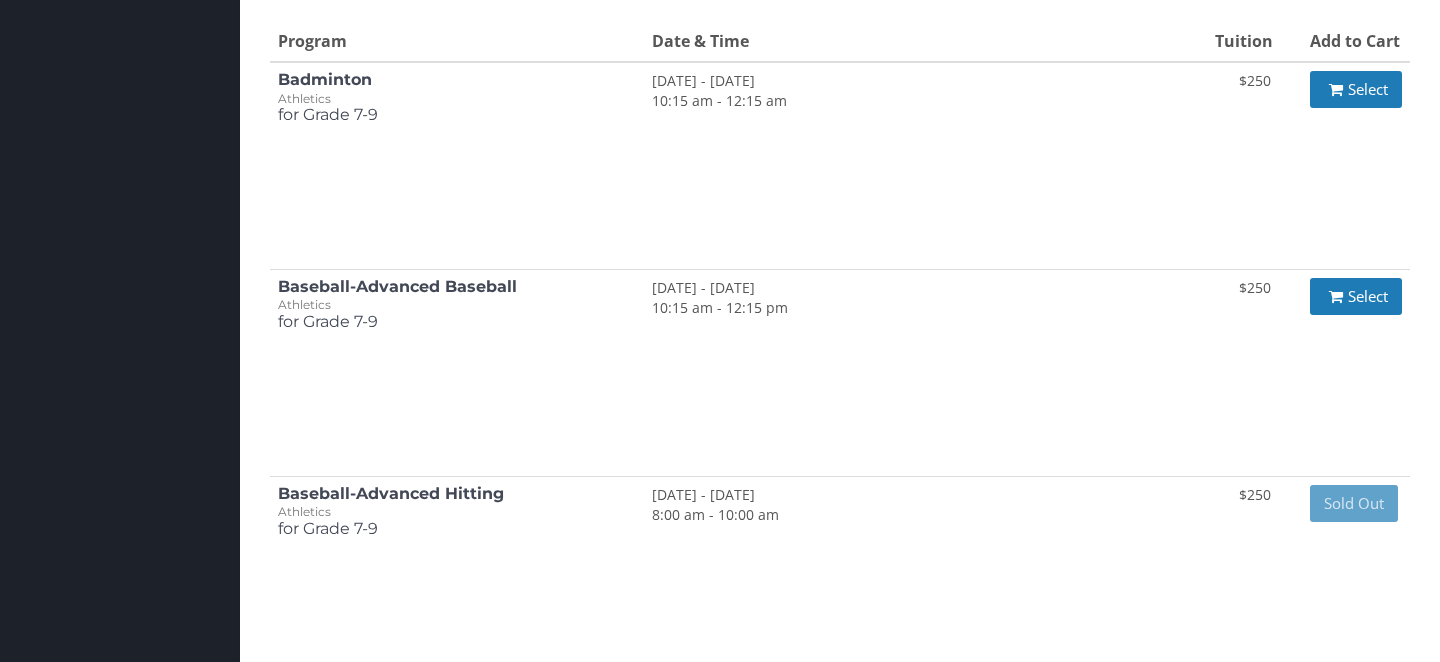 scroll, scrollTop: 446, scrollLeft: 0, axis: vertical 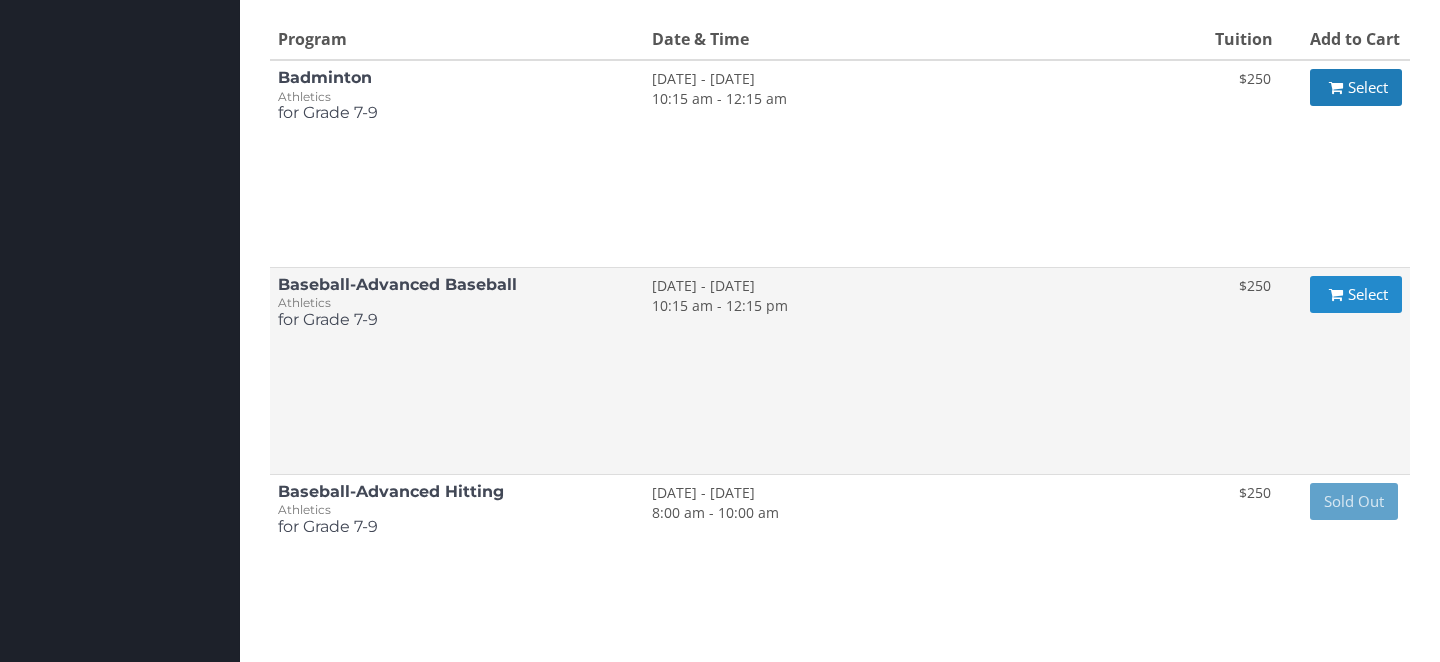 click on "Select" at bounding box center [1356, 294] 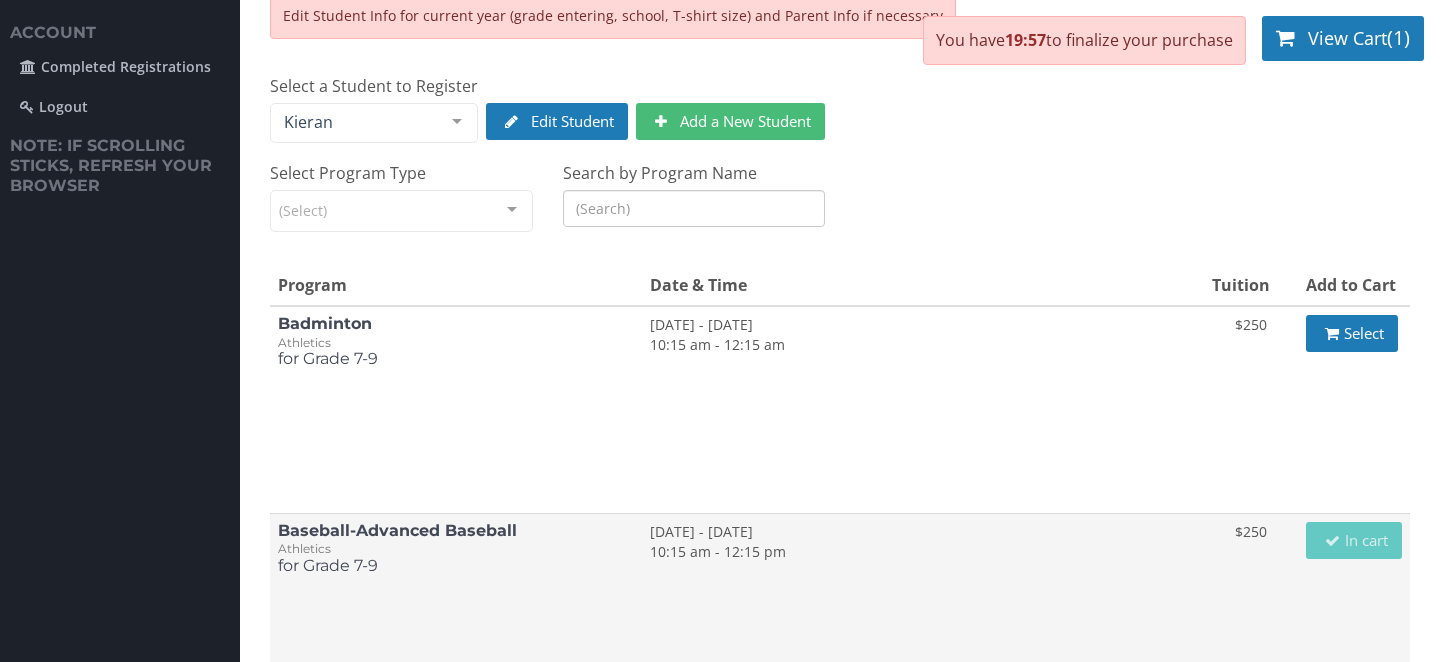 scroll, scrollTop: 184, scrollLeft: 0, axis: vertical 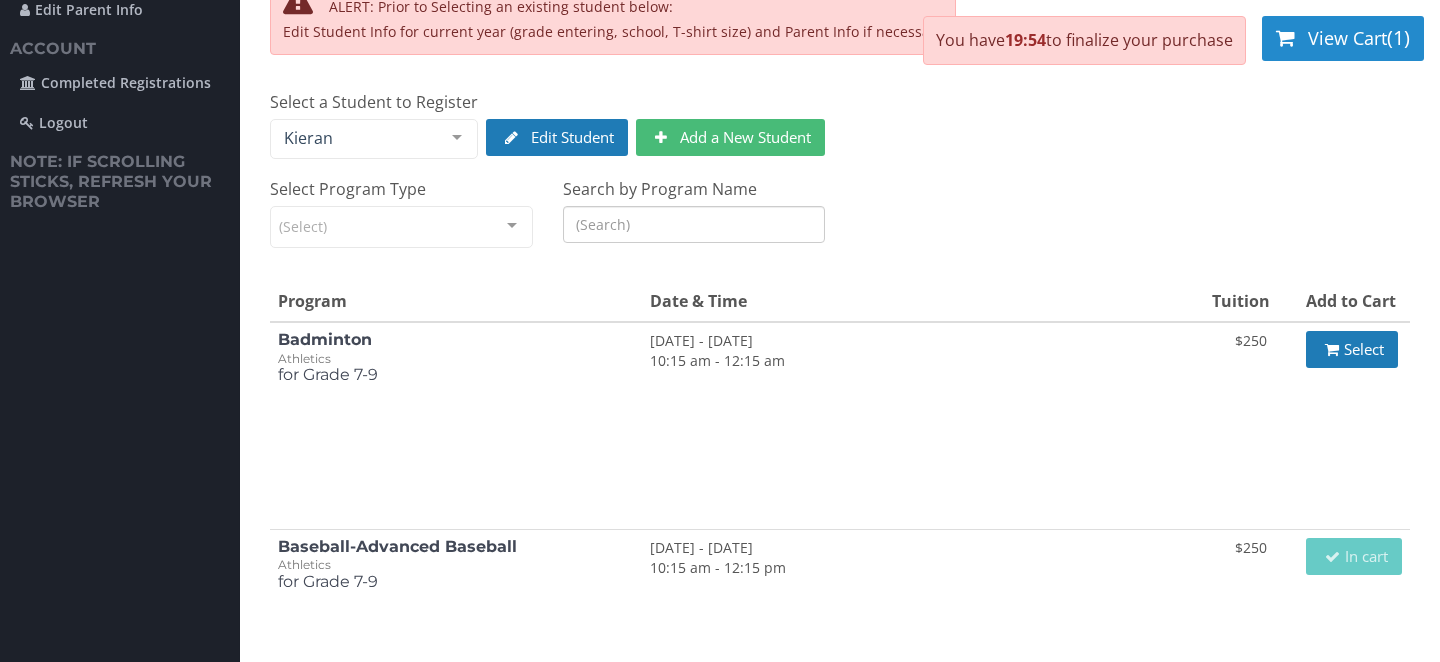 click on "View Cart" at bounding box center [1347, 38] 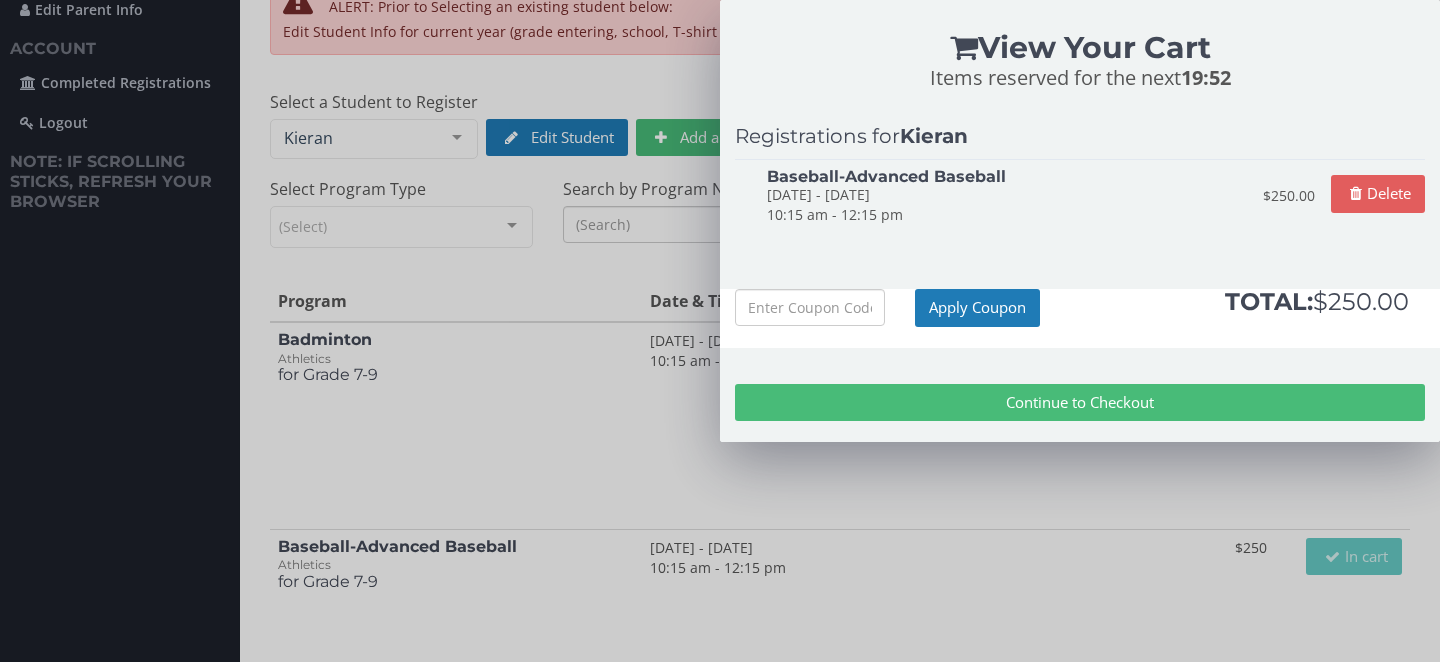 click on "Continue to Checkout" at bounding box center (1080, 402) 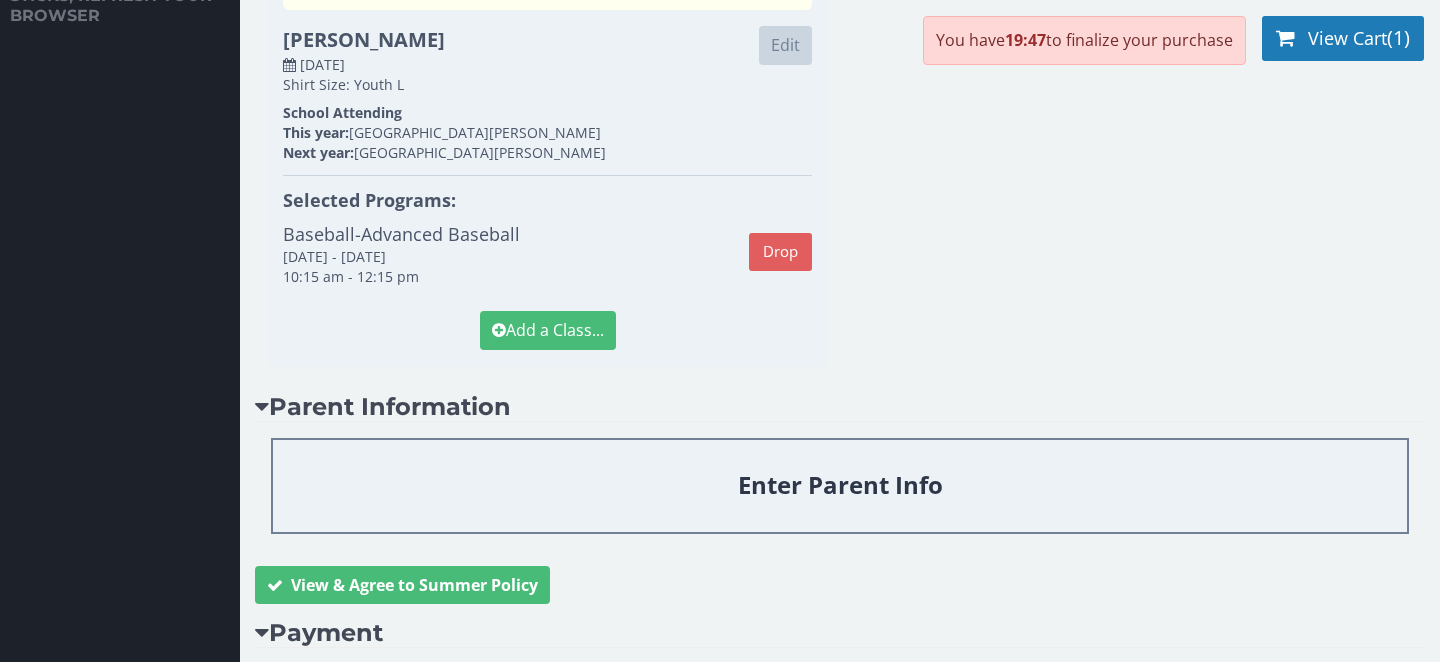 scroll, scrollTop: 412, scrollLeft: 0, axis: vertical 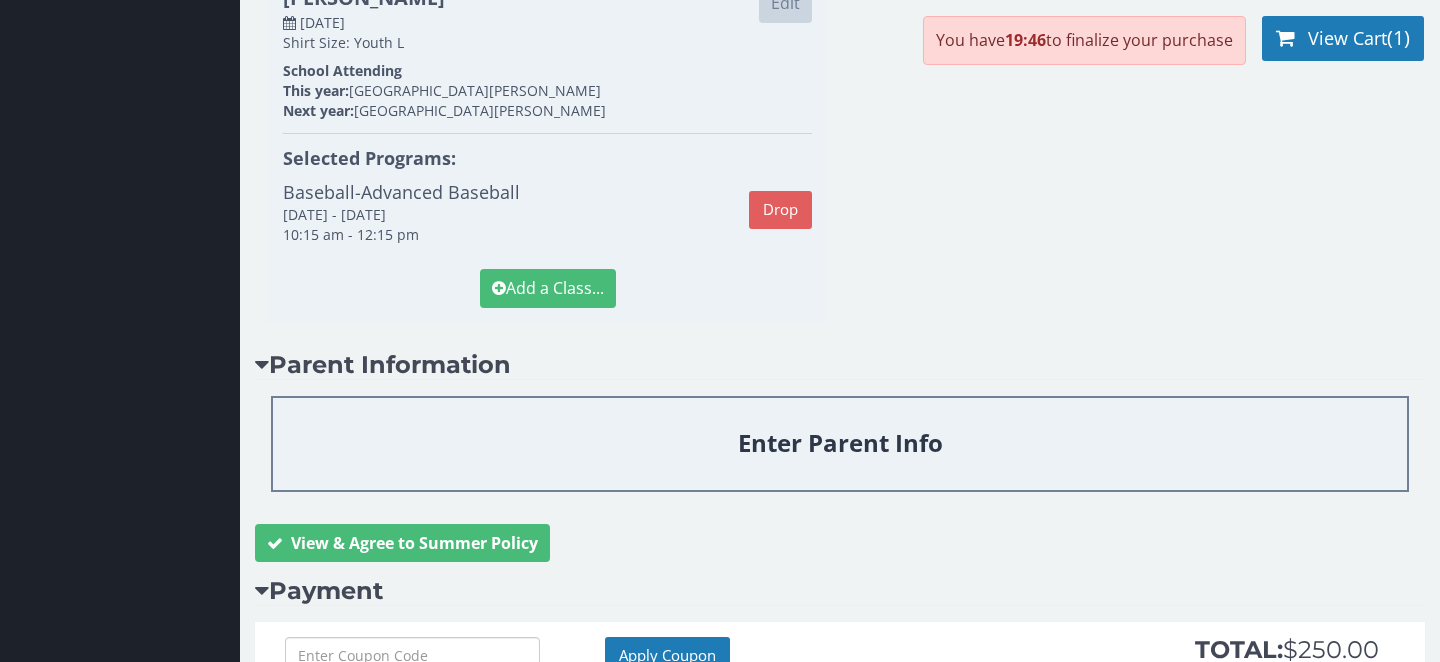 click on "Enter Parent Info" at bounding box center [840, 443] 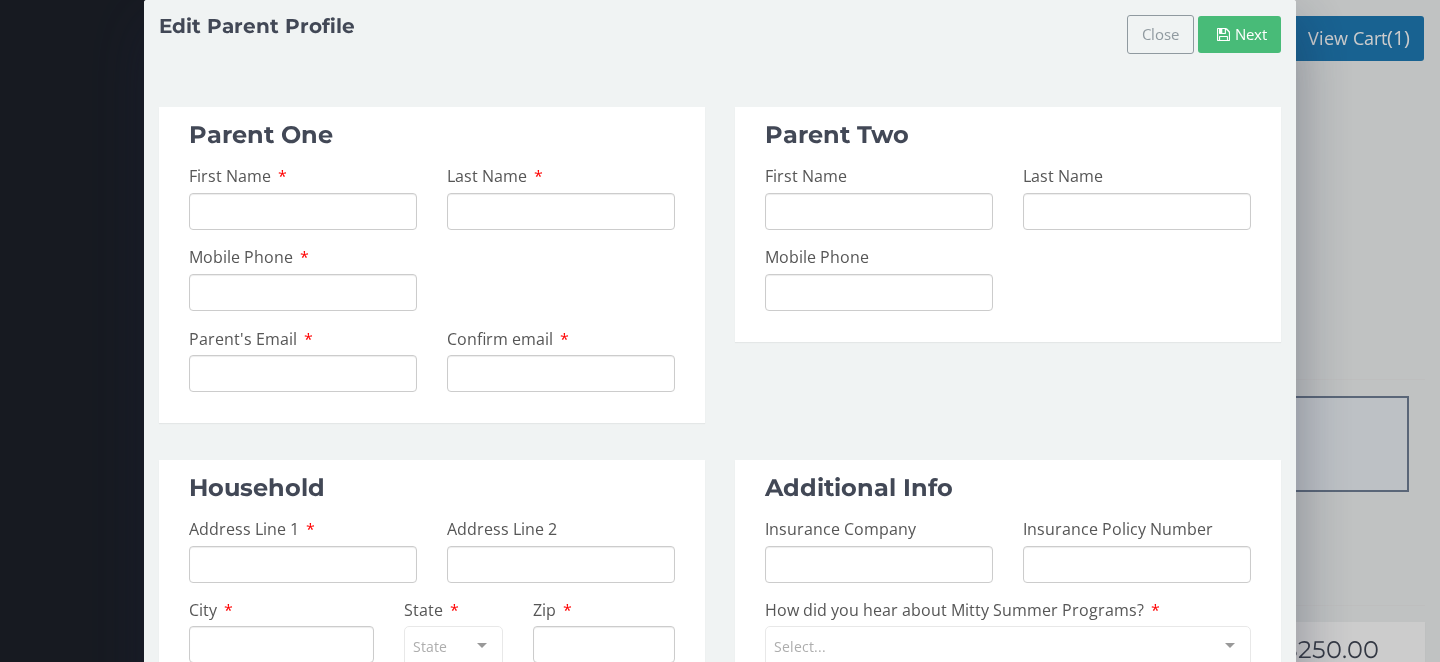 click on "First Name" at bounding box center [303, 211] 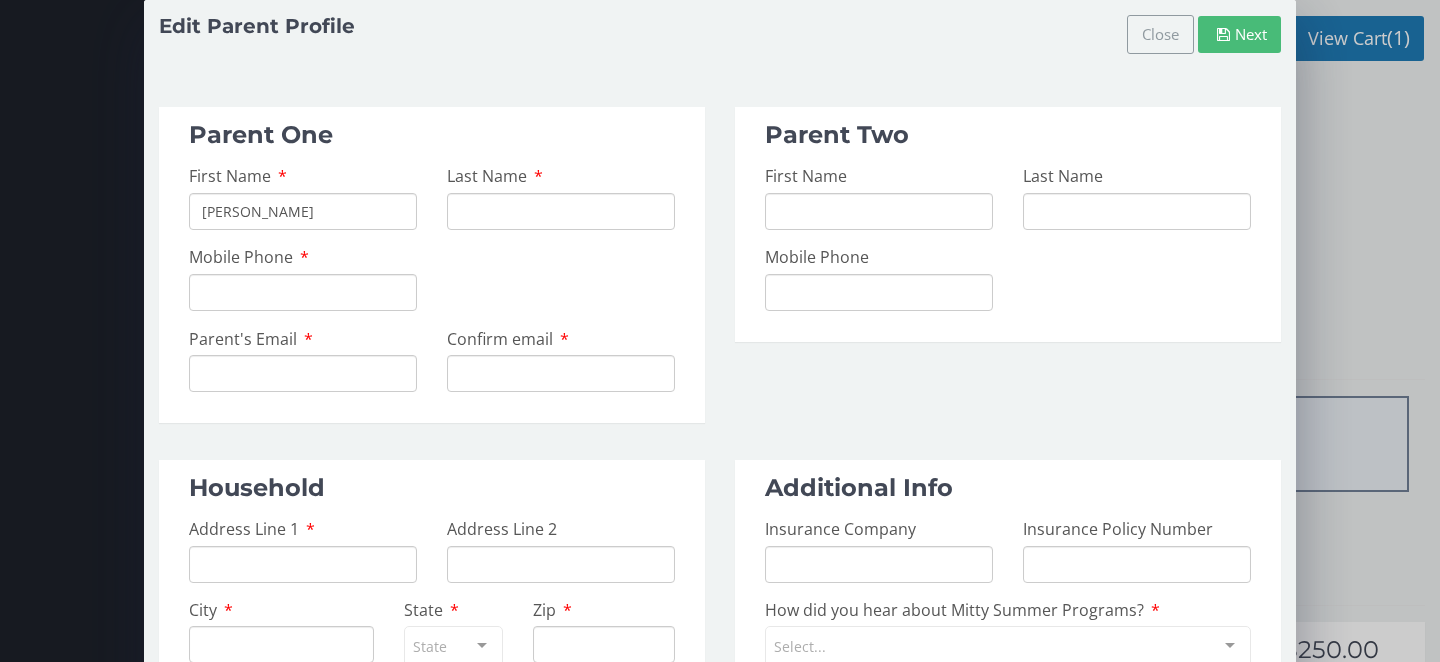 type on "Horvath" 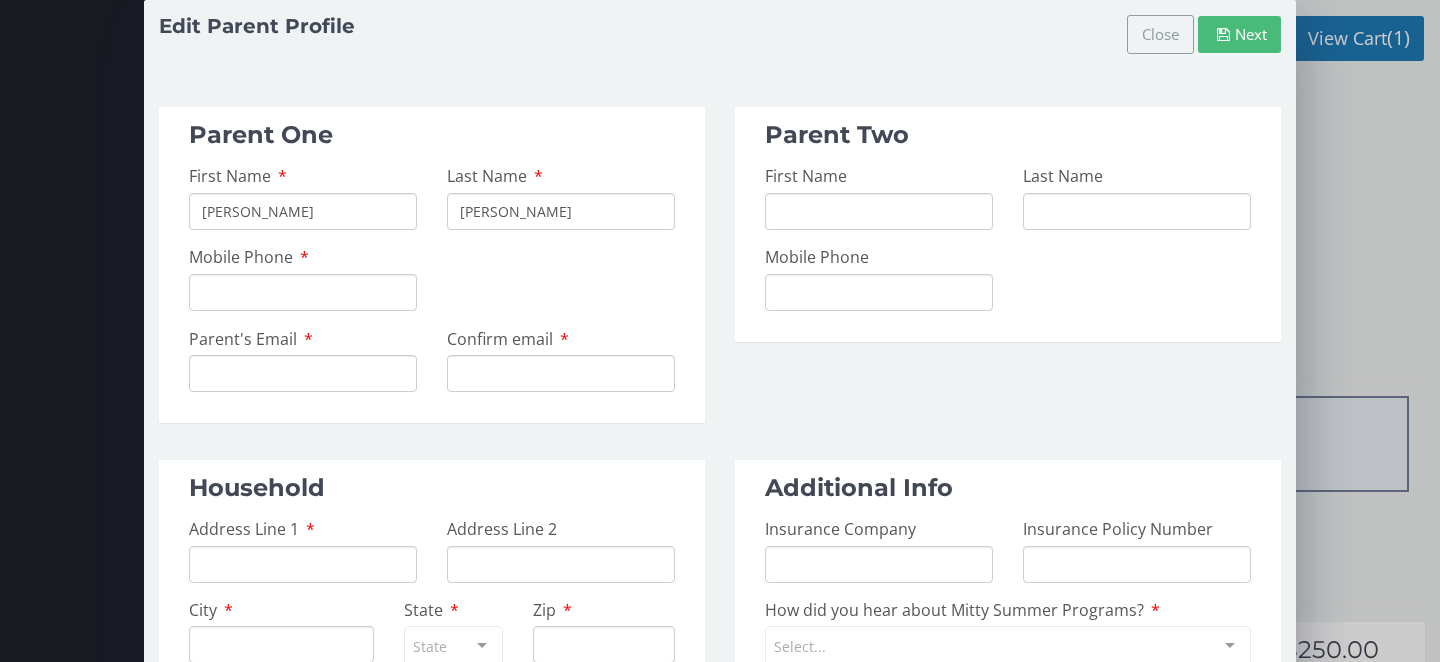type on "650 224 1441" 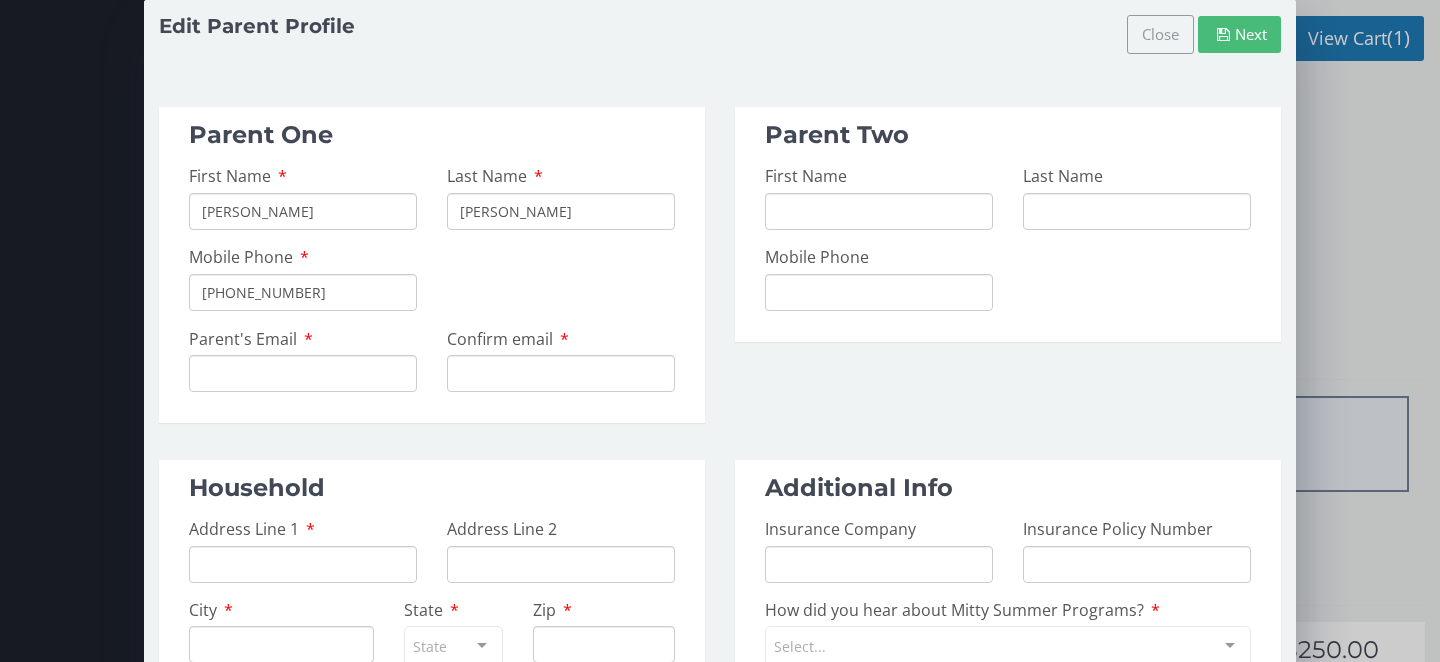type on "nicoleh@gmail.com" 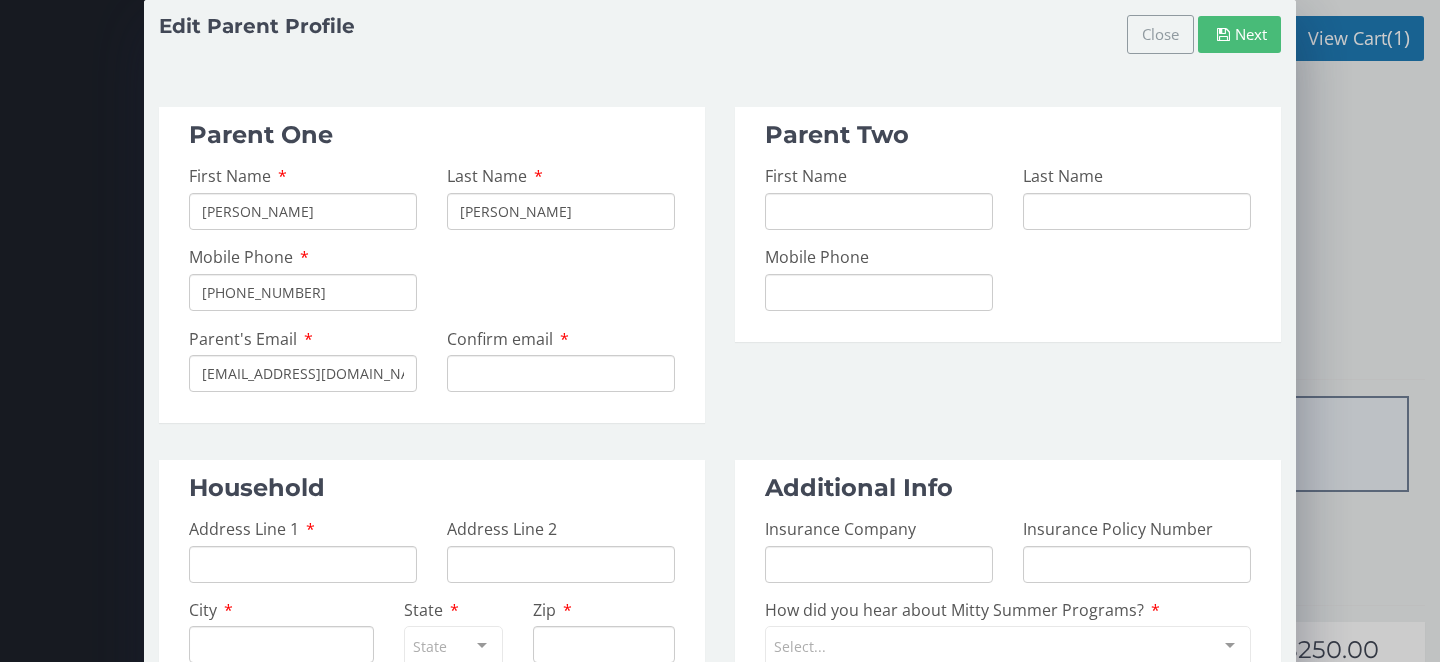 type on "nicoleh@gmail.com" 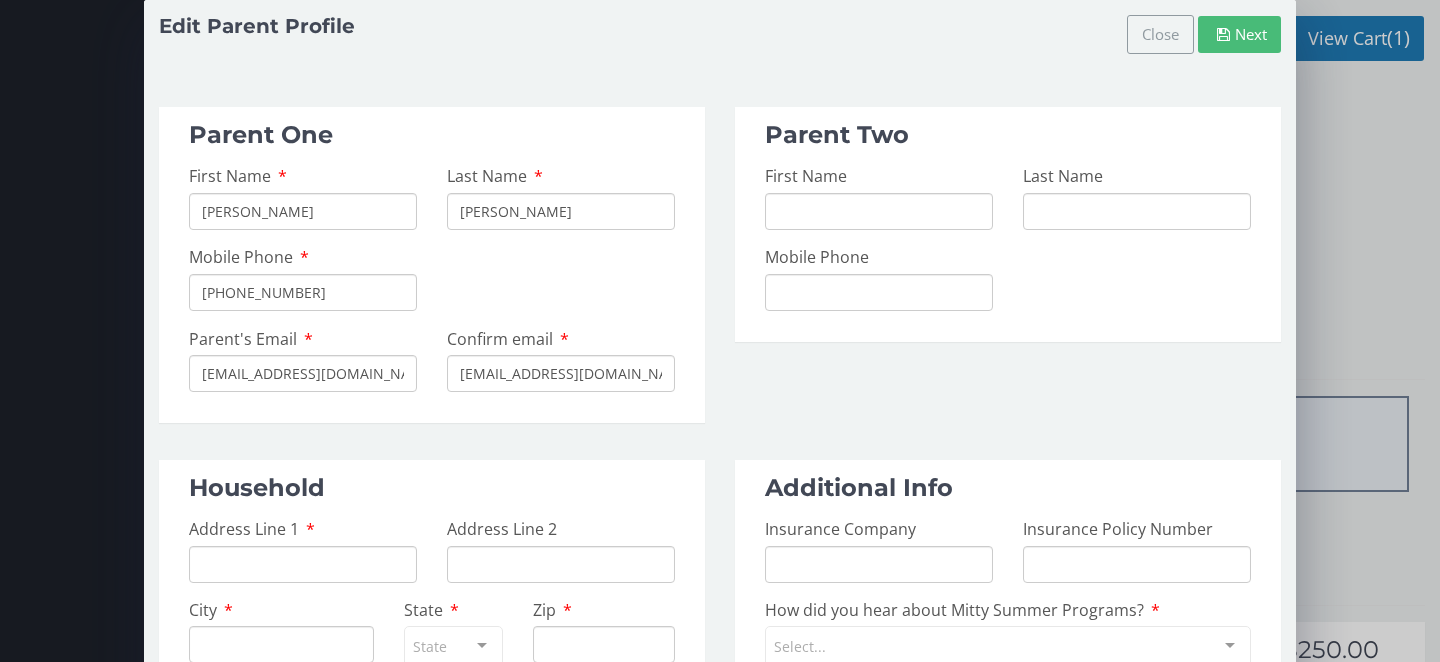 click on "First Name" at bounding box center [303, 211] 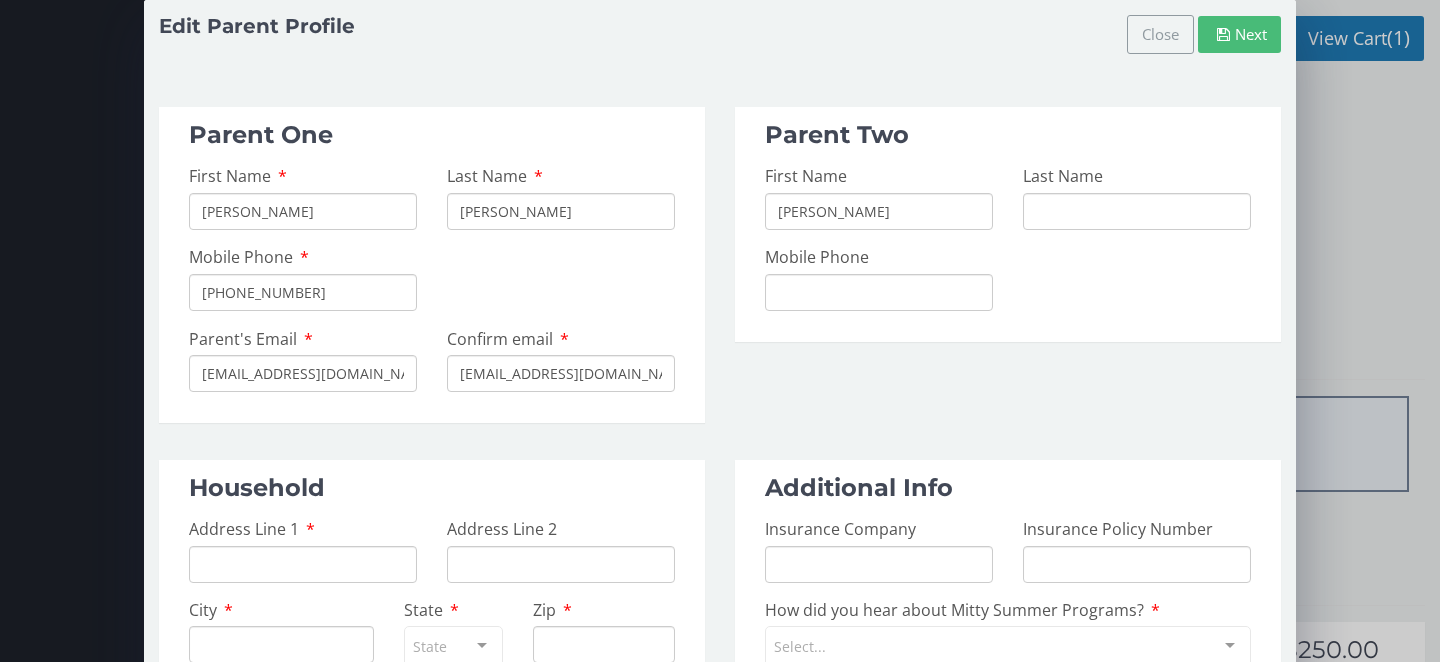 click on "Ben Cabell" at bounding box center (303, 211) 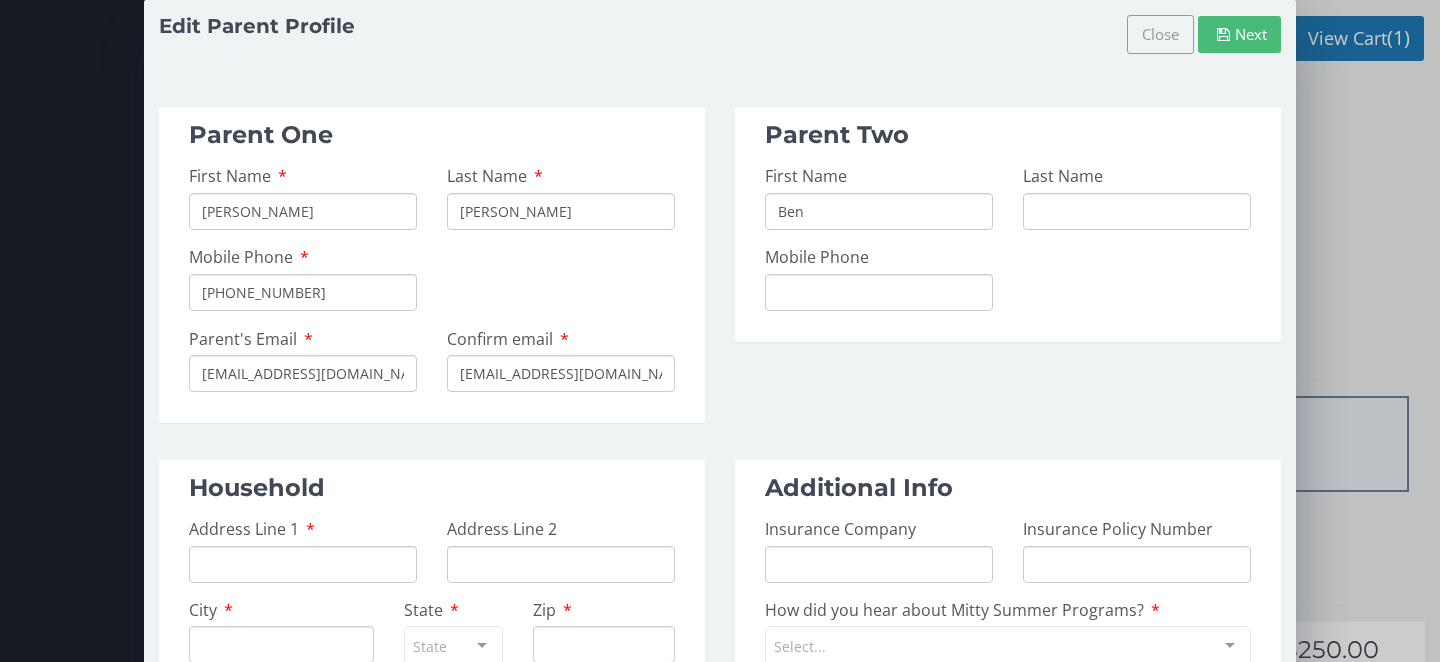 type on "Ben" 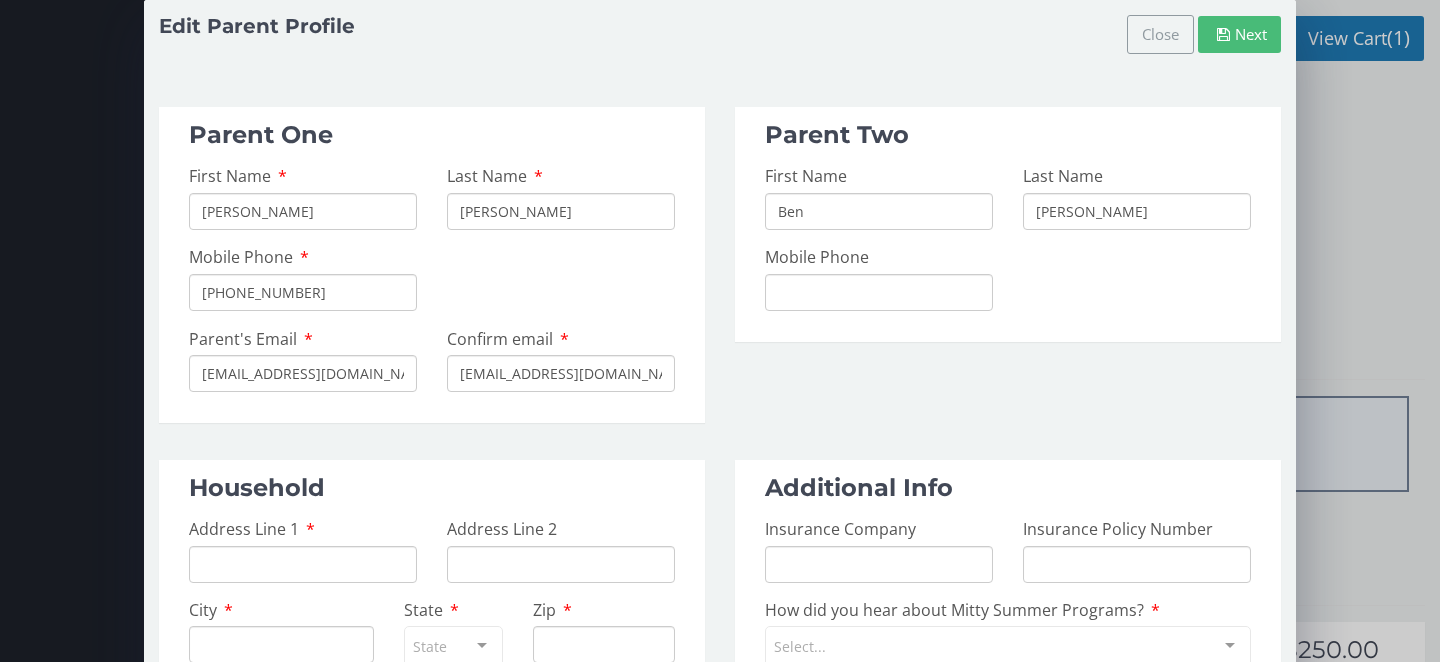 type on "Cabell" 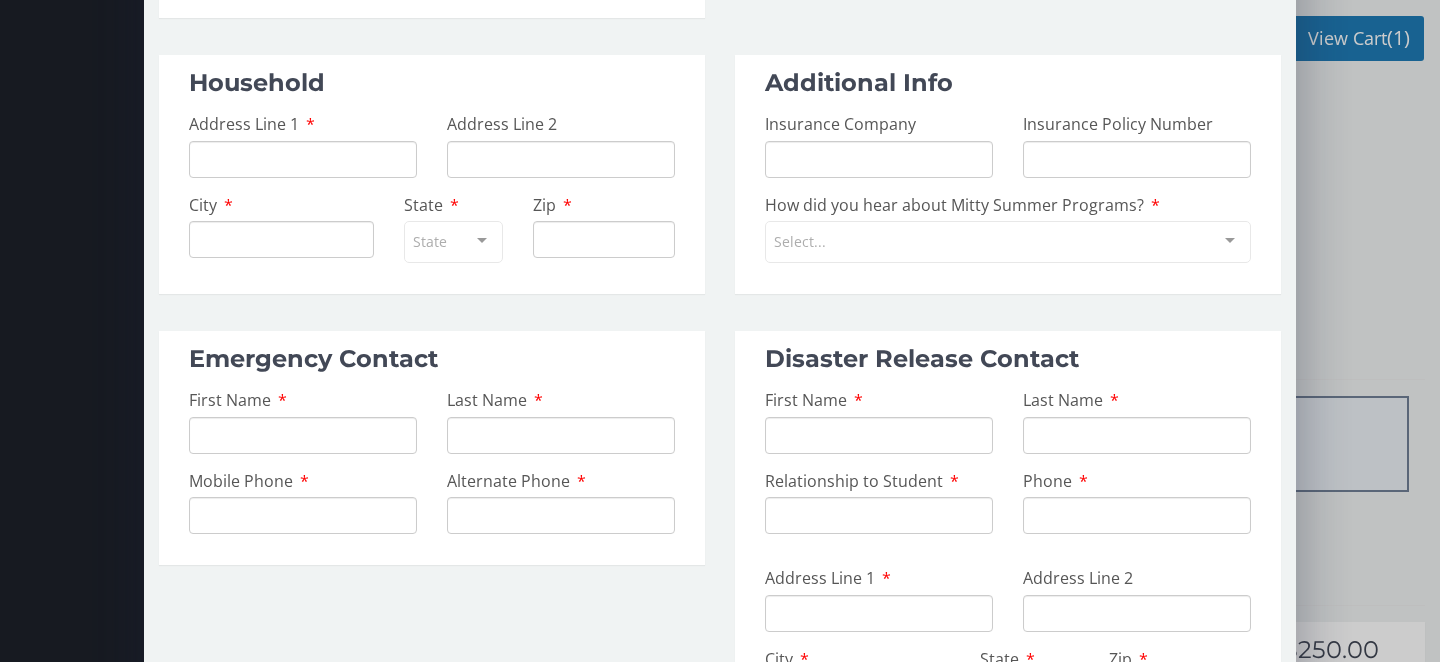 scroll, scrollTop: 419, scrollLeft: 0, axis: vertical 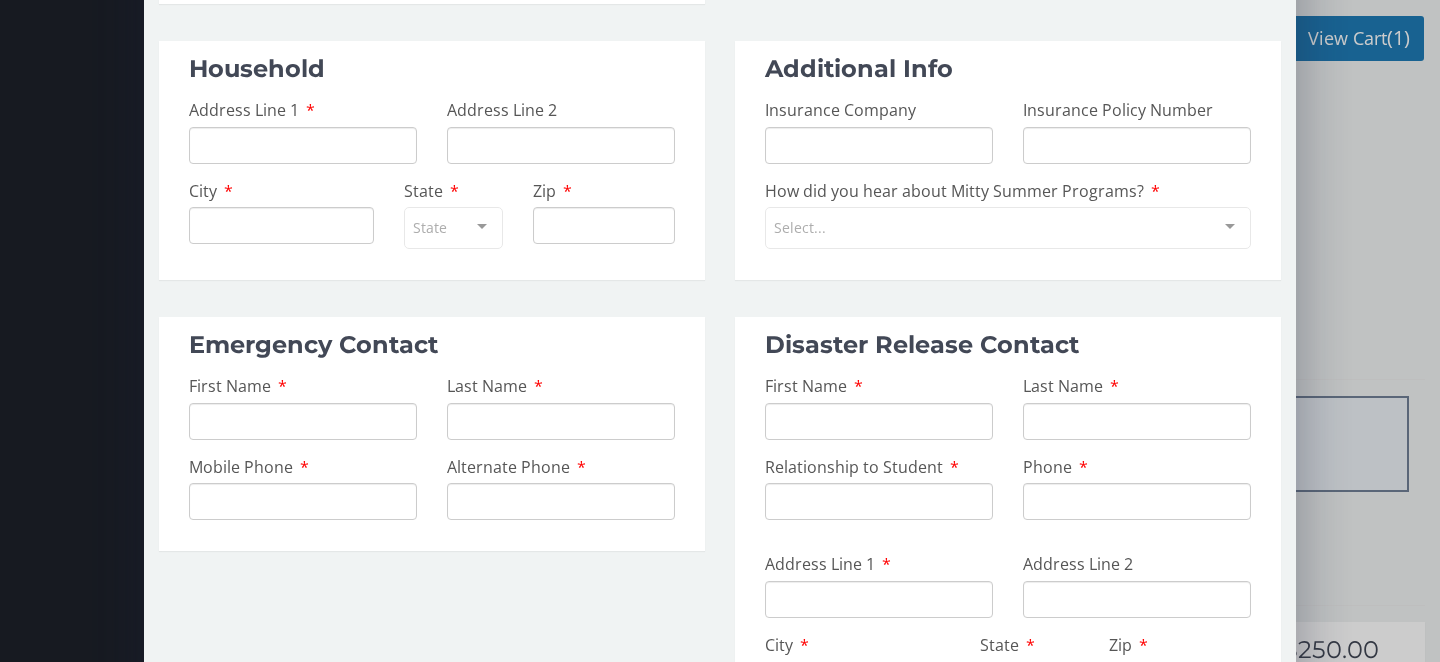 type on "650 248 6451" 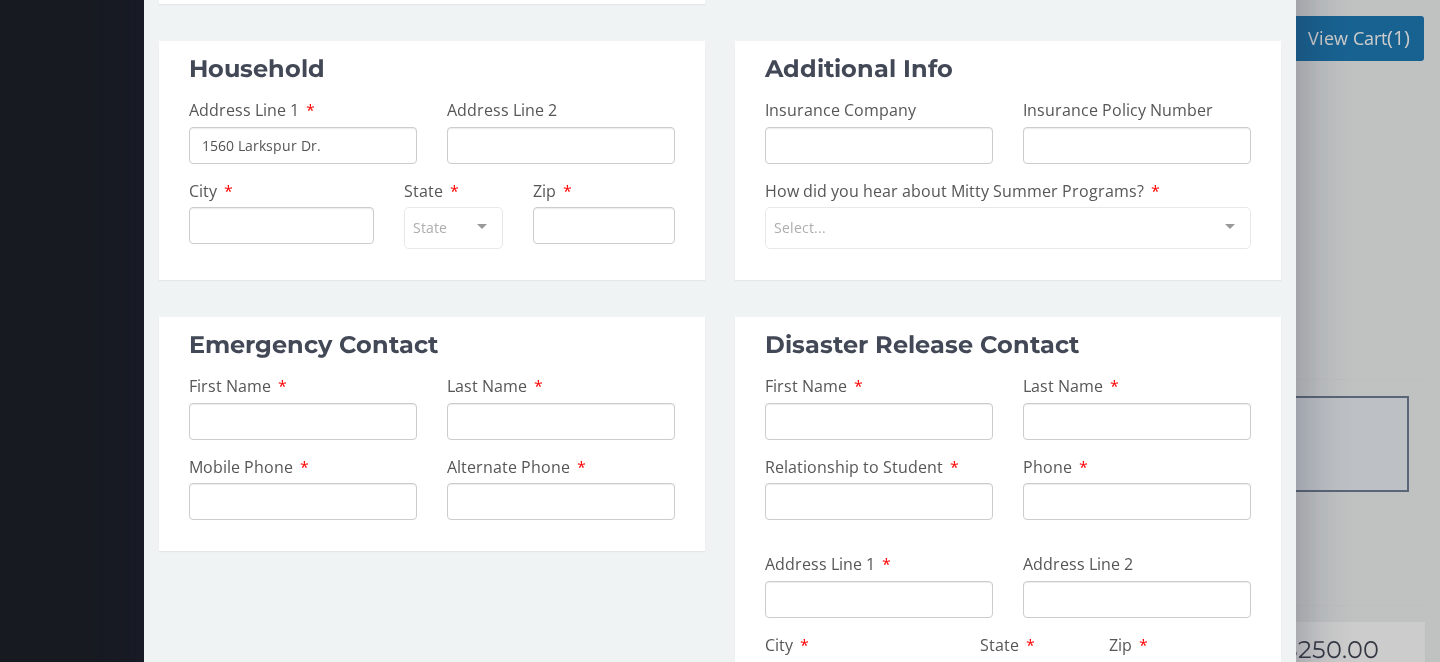 type on "San Jose" 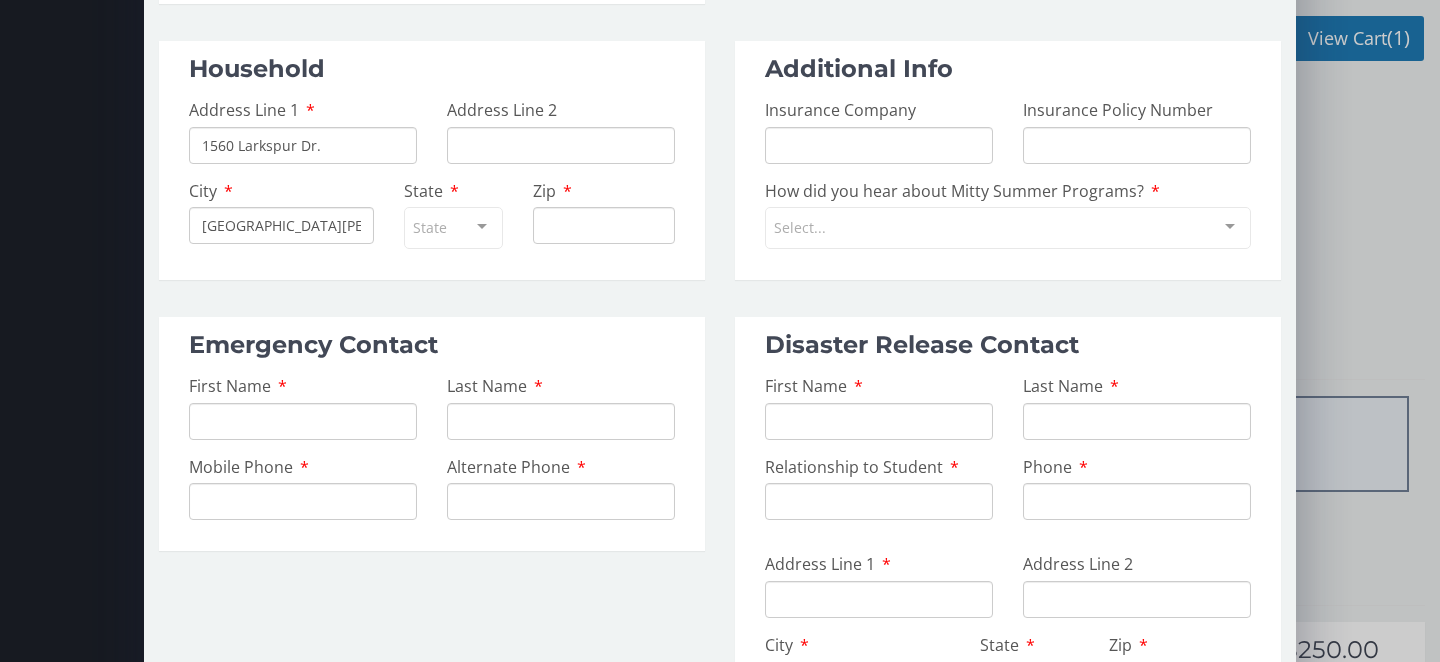 type on "CA" 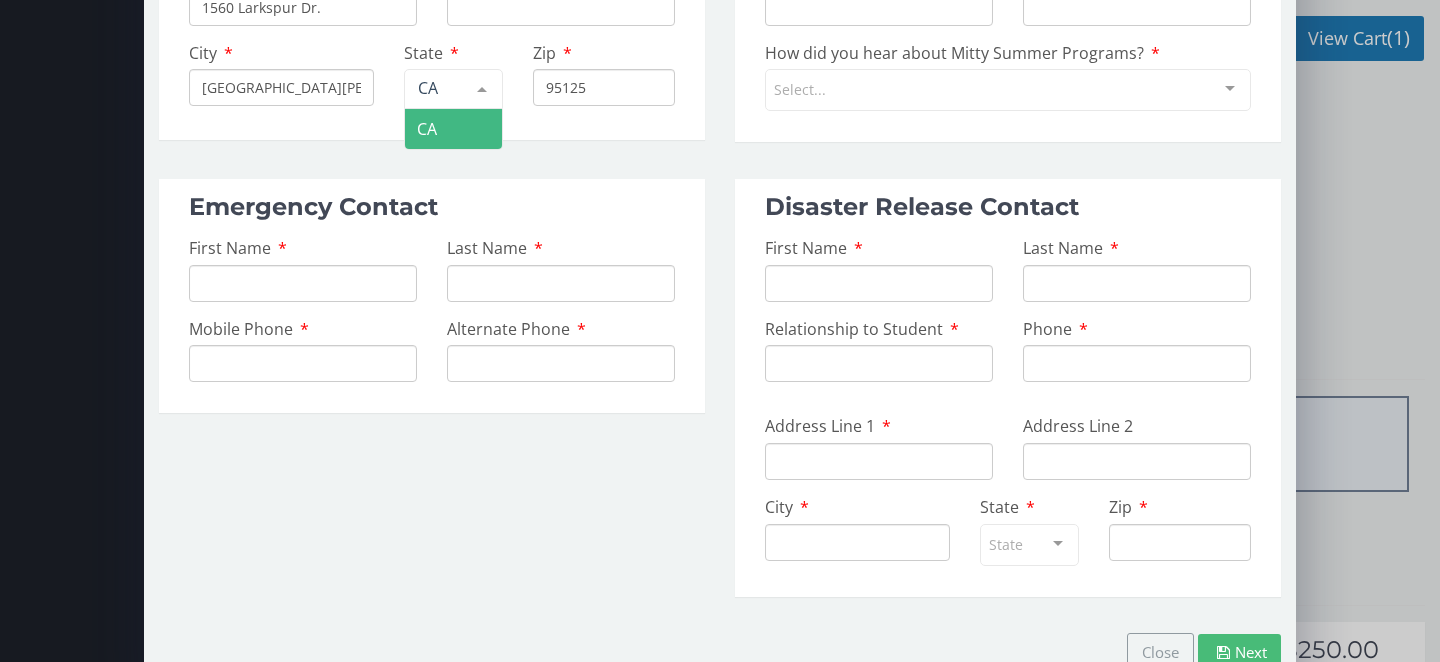 scroll, scrollTop: 583, scrollLeft: 0, axis: vertical 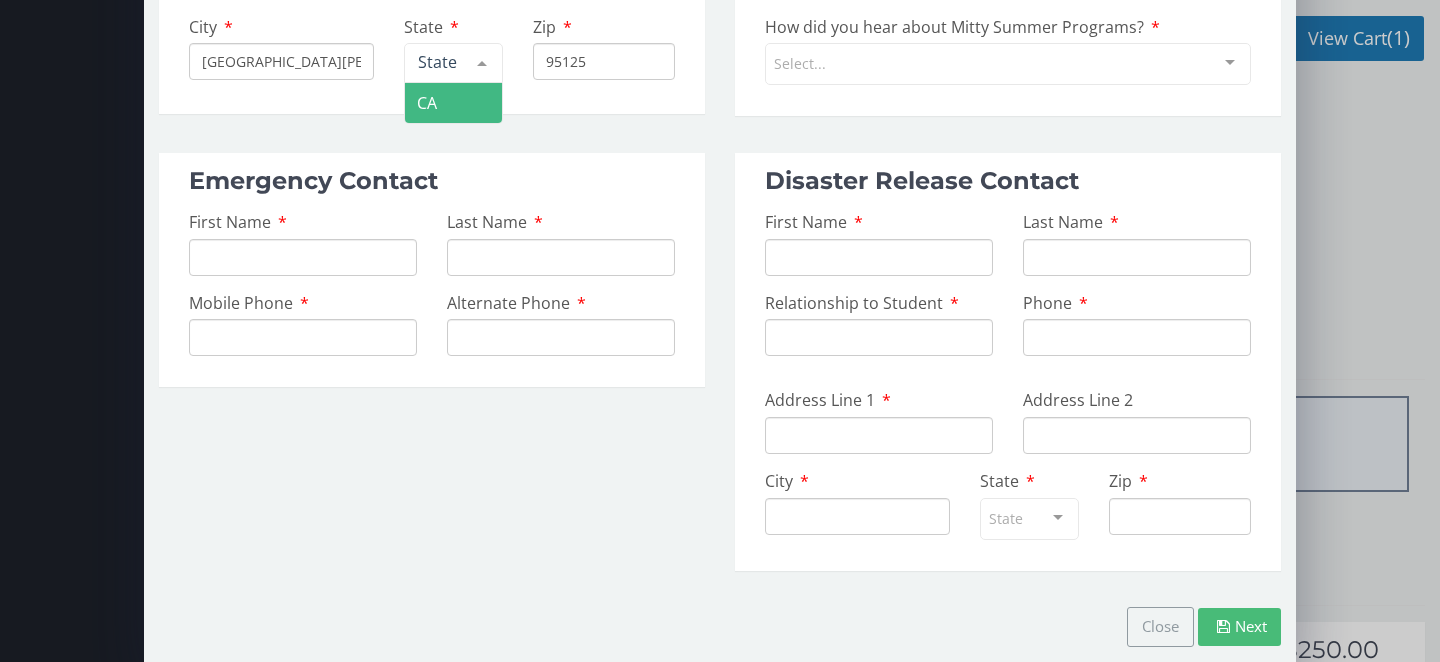 click on "First Name" at bounding box center (303, -372) 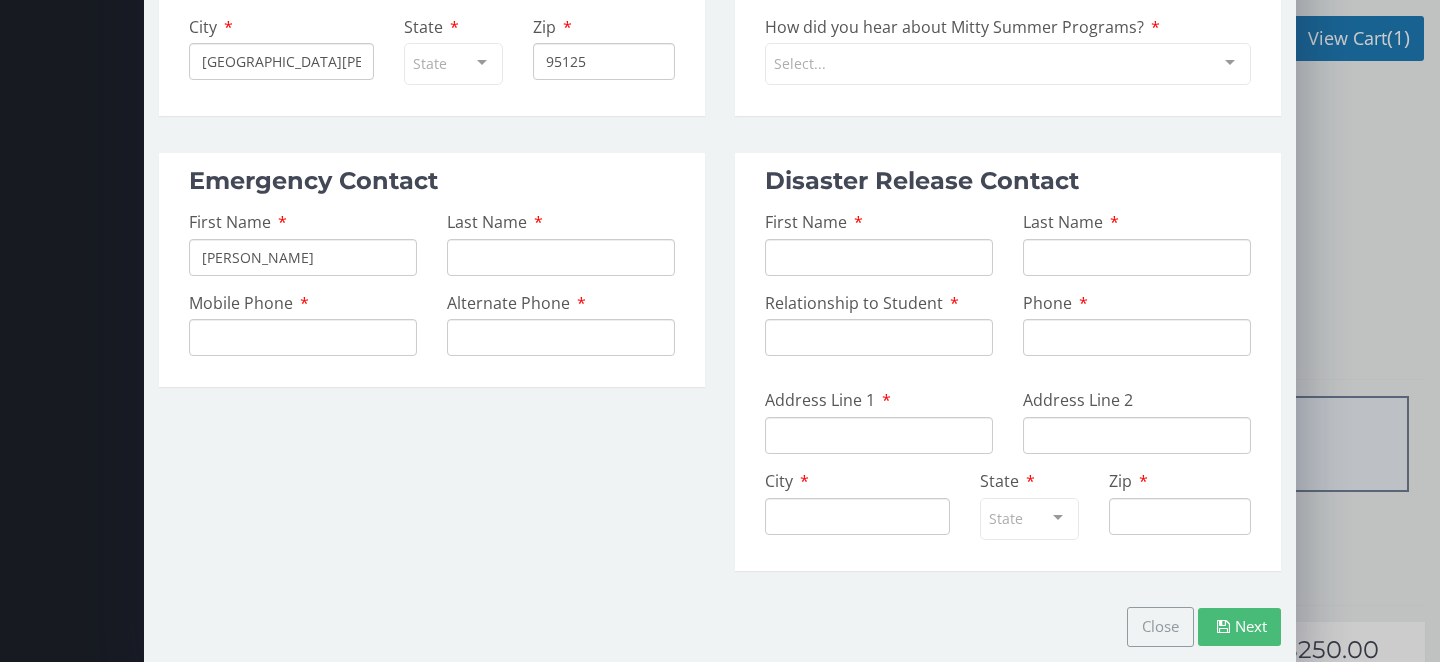 type on "Andrea" 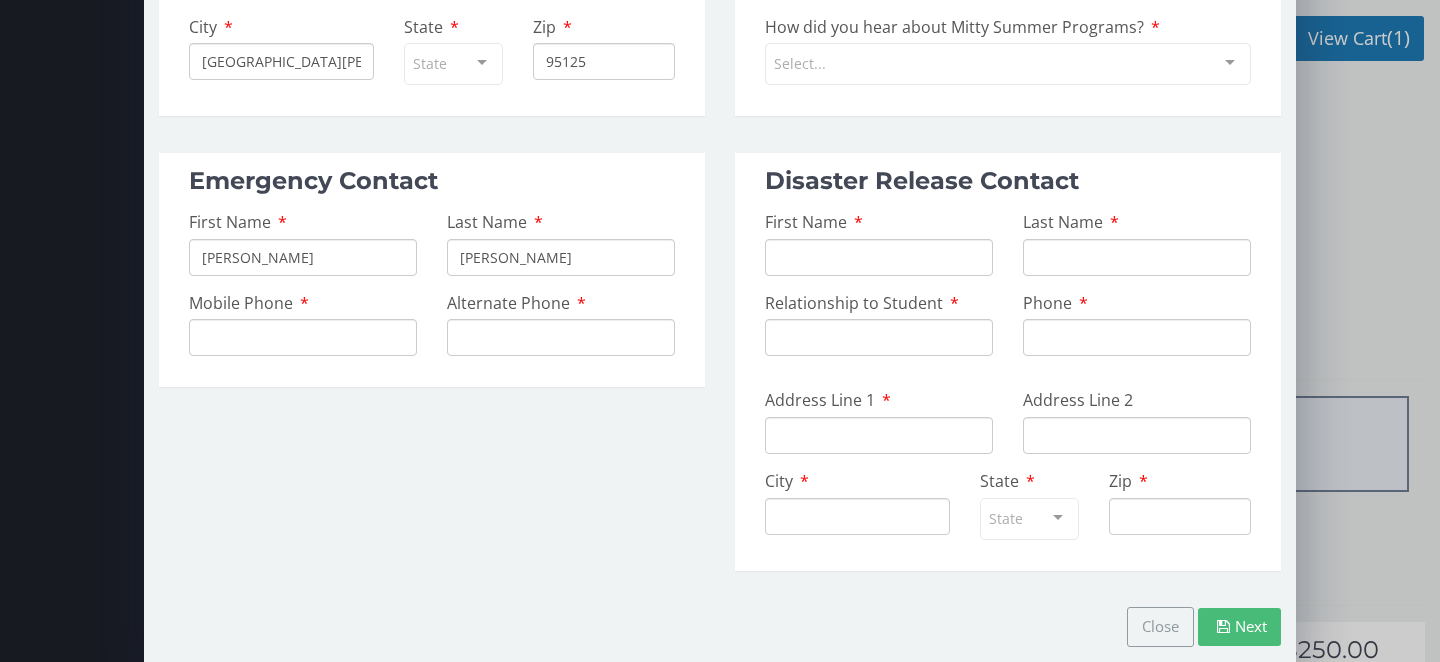 type on "Hellwig" 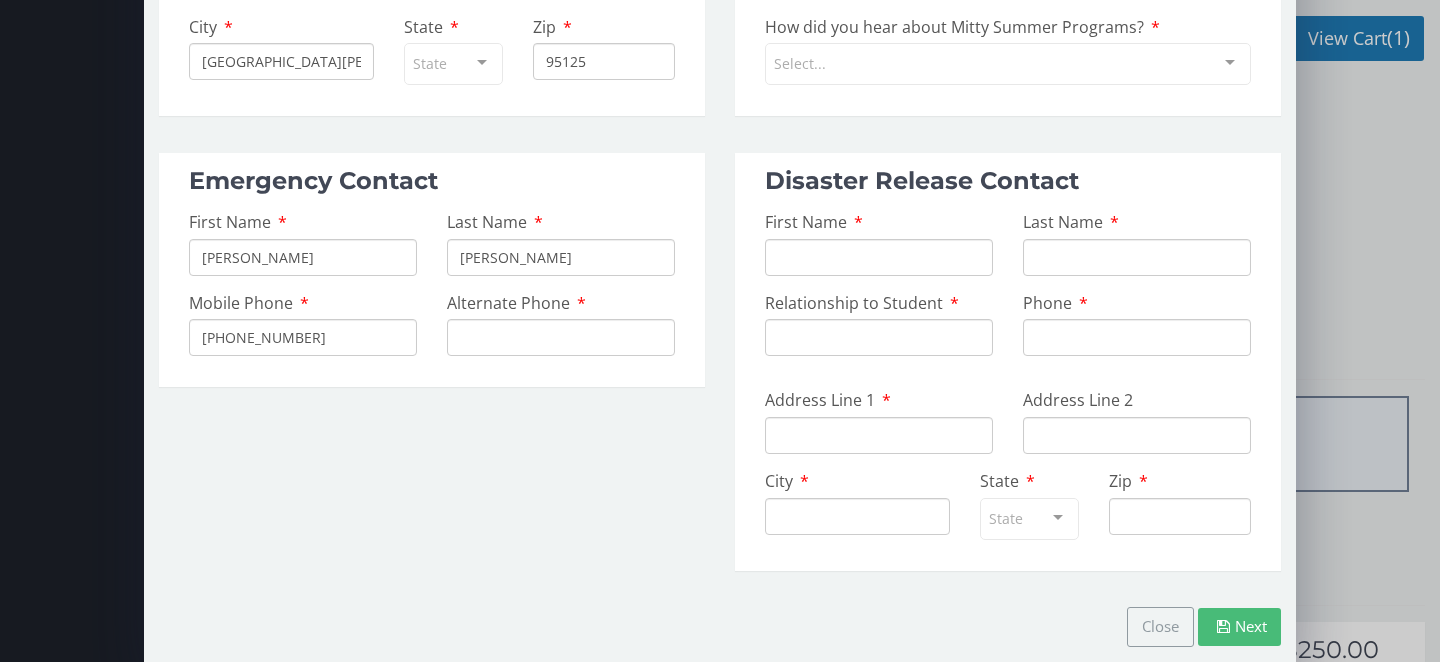drag, startPoint x: 297, startPoint y: 336, endPoint x: 129, endPoint y: 337, distance: 168.00298 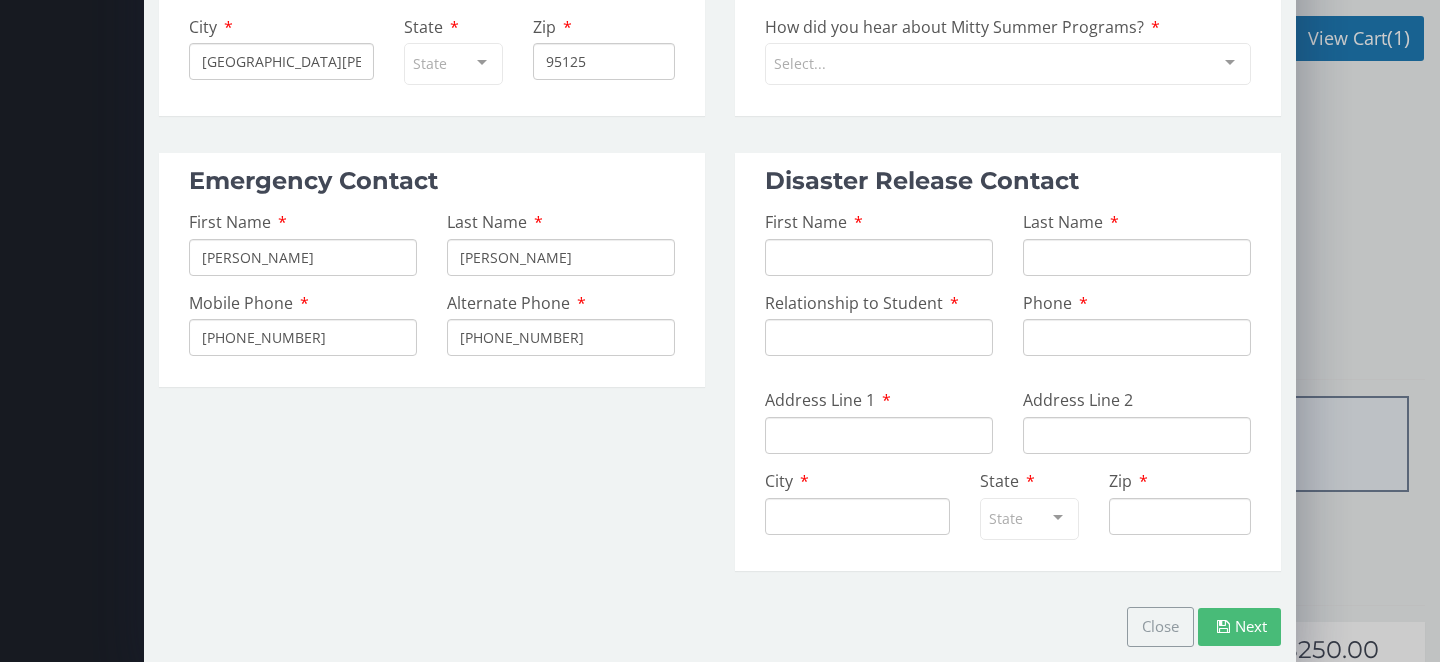 type on "408 590 7688" 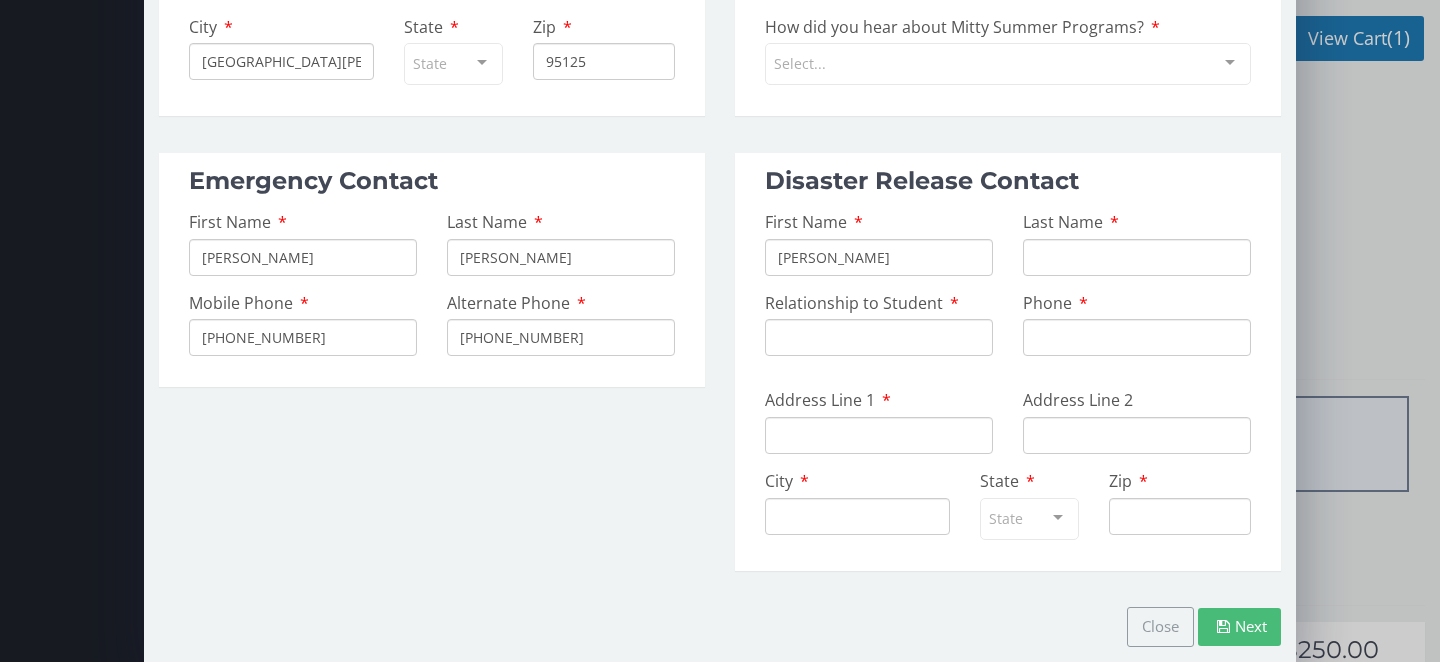 type on "Alison" 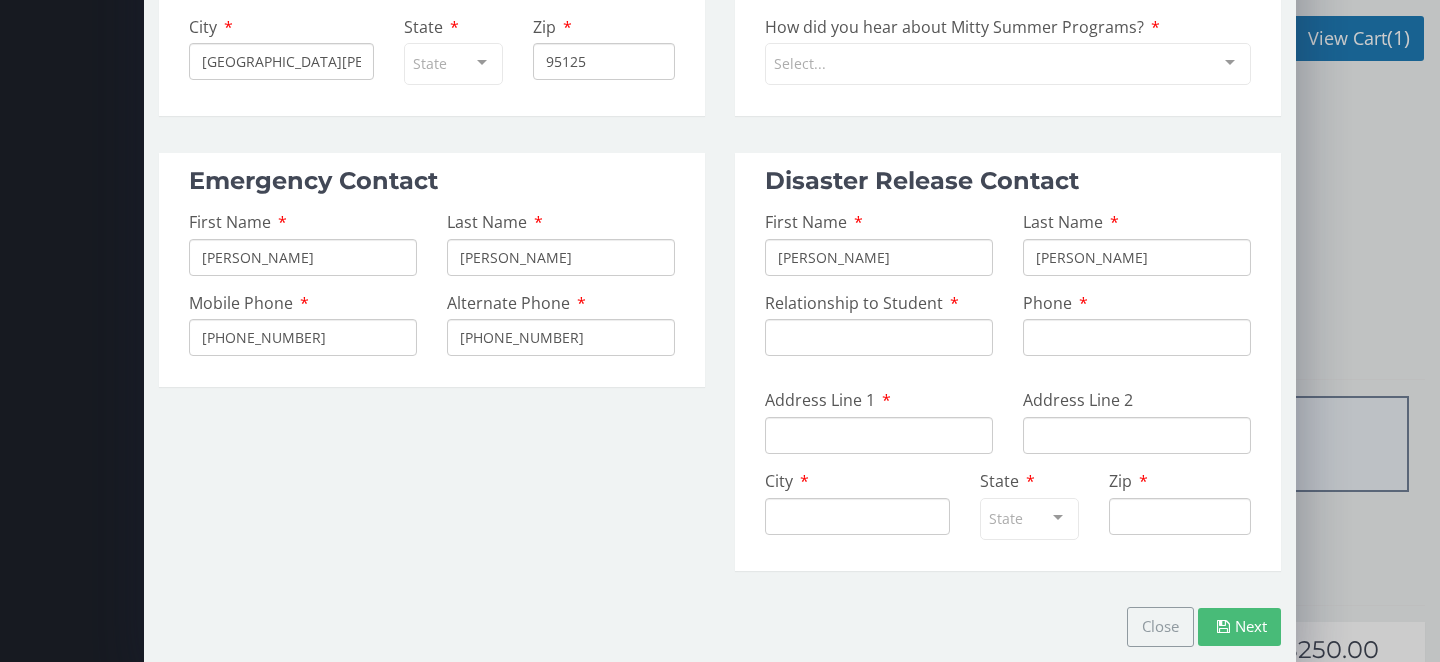 type on "Cabell" 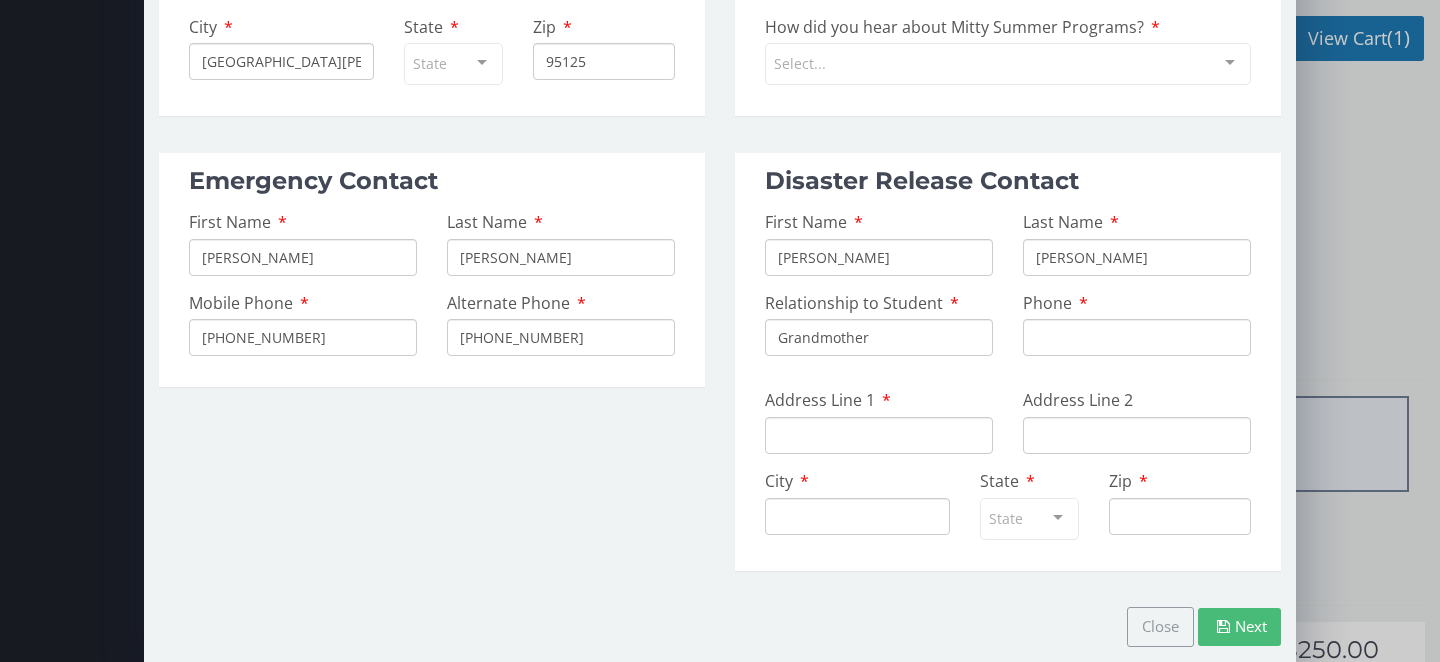type on "Grandmother" 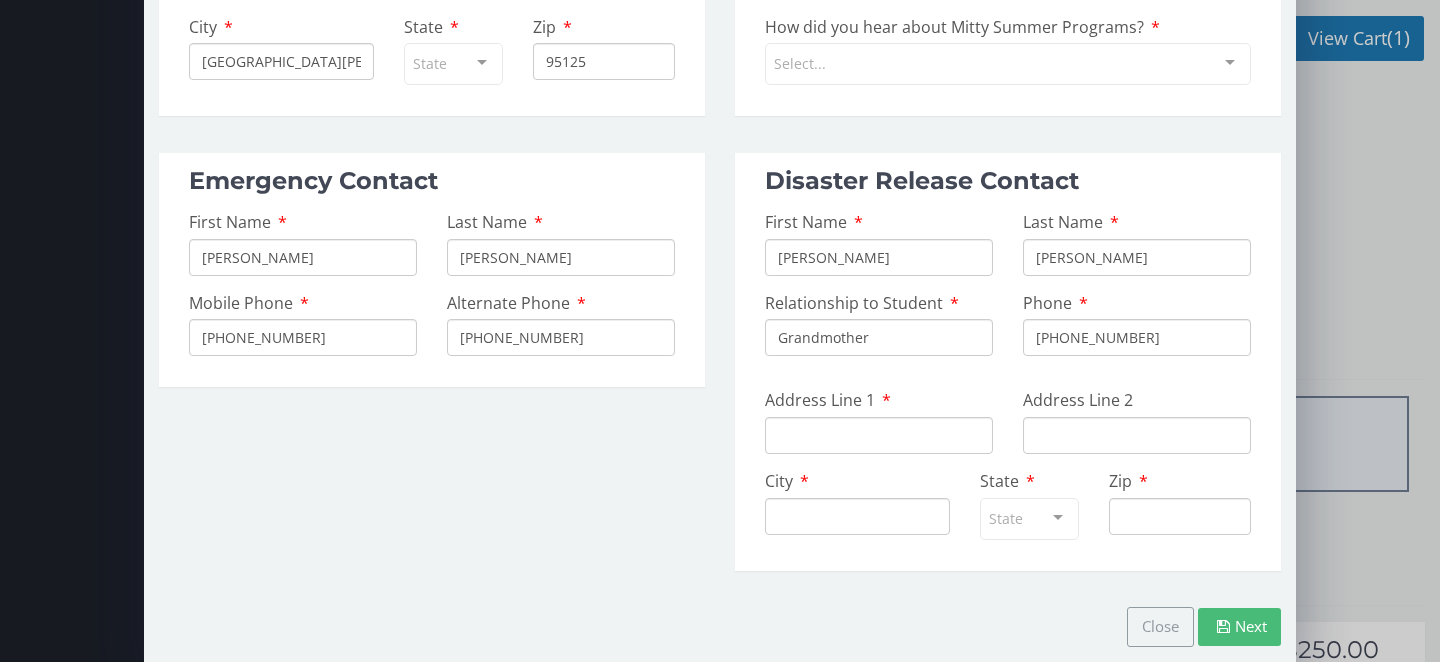 type on "408 219 3026" 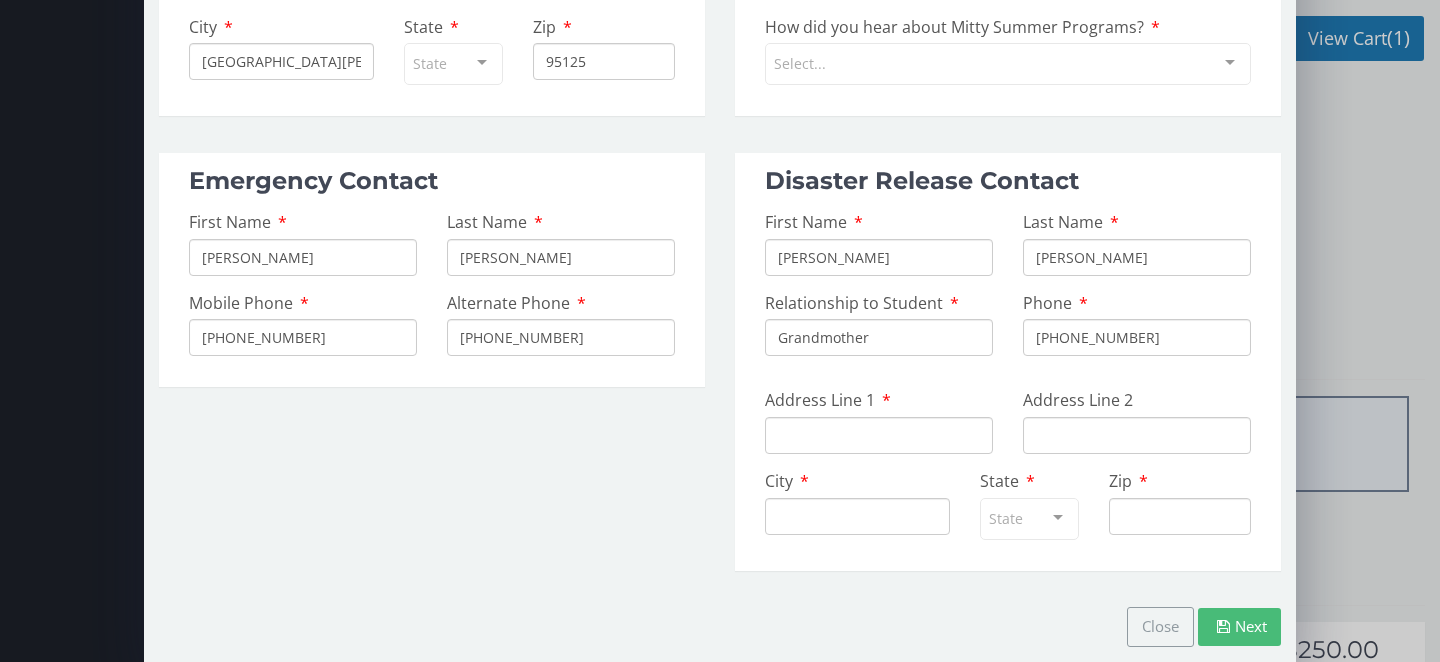 type on "1560 Larkspur Dr." 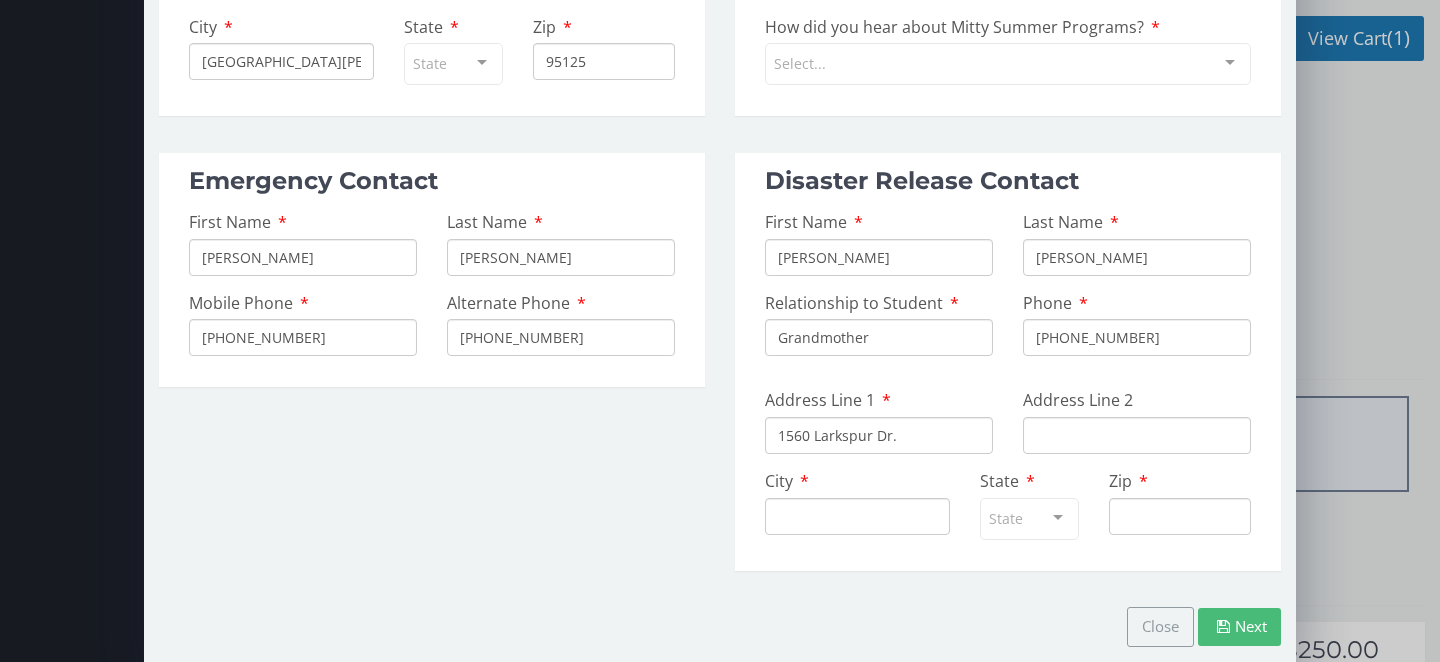 type on "San Jose" 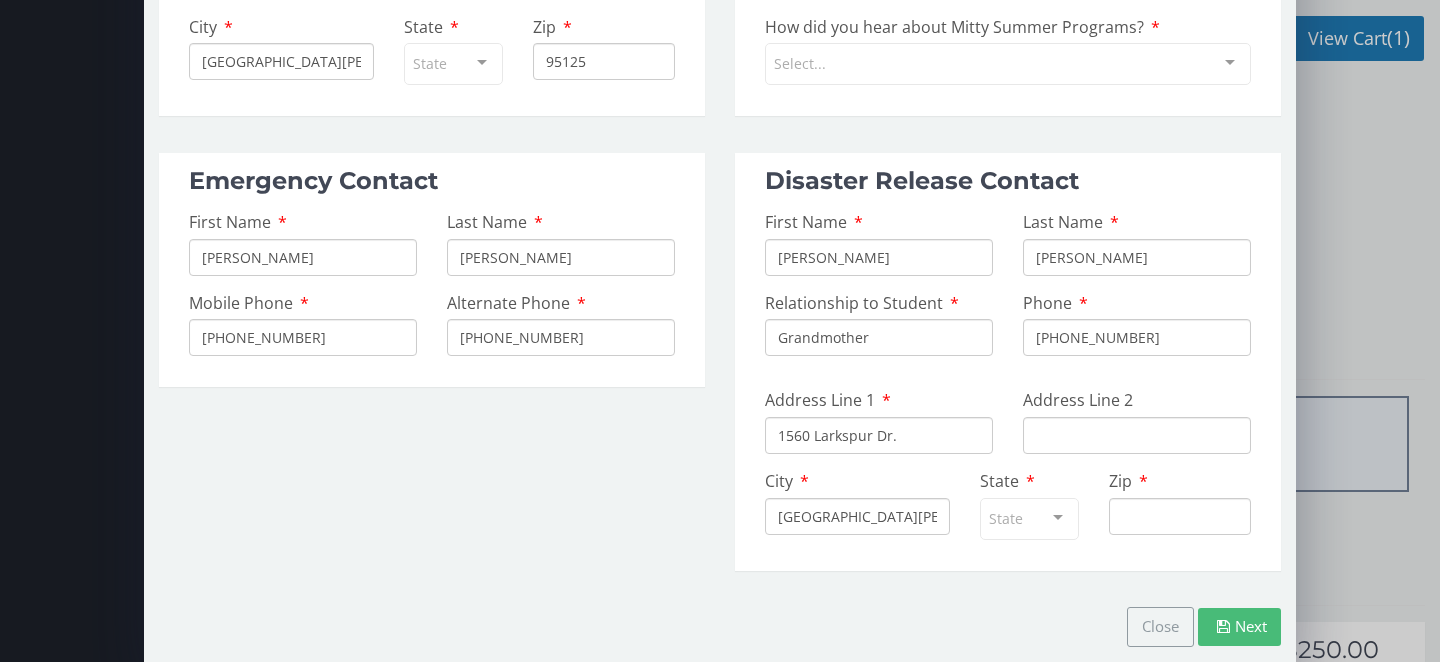type on "CA" 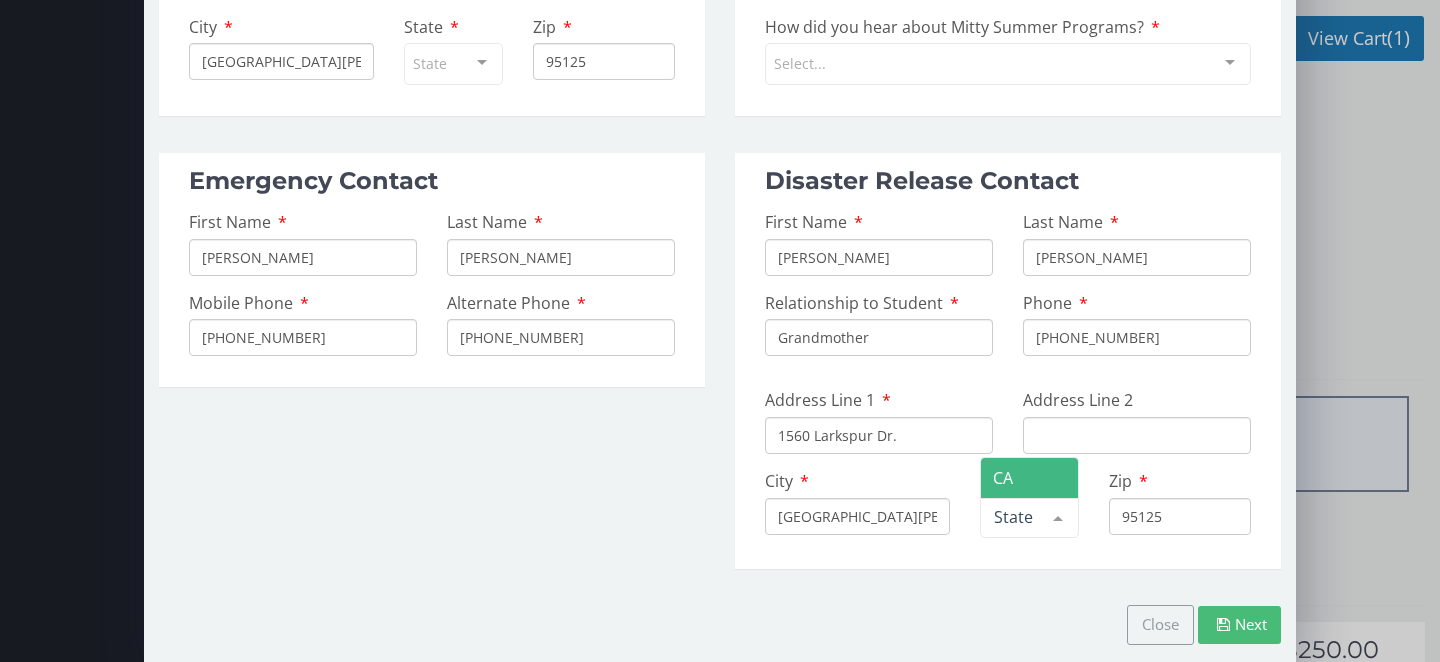 click on "Close
Next
Edit Parent Profile                      Parent One       First Name     Nicole       Last Name     Horvath       Mobile Phone     650 224 1441               Parent's Email     nicoleh@gmail.com       Confirm email     nicoleh@gmail.com                        Parent Two       First Name     Ben       Last Name     Cabell       Mobile Phone     650 248 6451                                Household       Address Line 1     1560 Larkspur Dr.       Address Line 2           City     San Jose       State
State
AL   AK   AS   AZ   AR   CA   CO   CT   DE   DC   FM   FL   GA   GU   HI   ID   IL   IN   IA   KS   KY   LA   ME   MH   MD   MA   MI   MN   MS   MO   MT   NE   NV   NH   NJ   NM   NY   NC   ND   MP   OH   OK   OR   PW   PA   PR   RI   SC   SD   TN   TX   UT   VT   VI   VA   WA   WV   WI   WY       List is empty.         Zip     95125                        Additional Info" at bounding box center (720, 41) 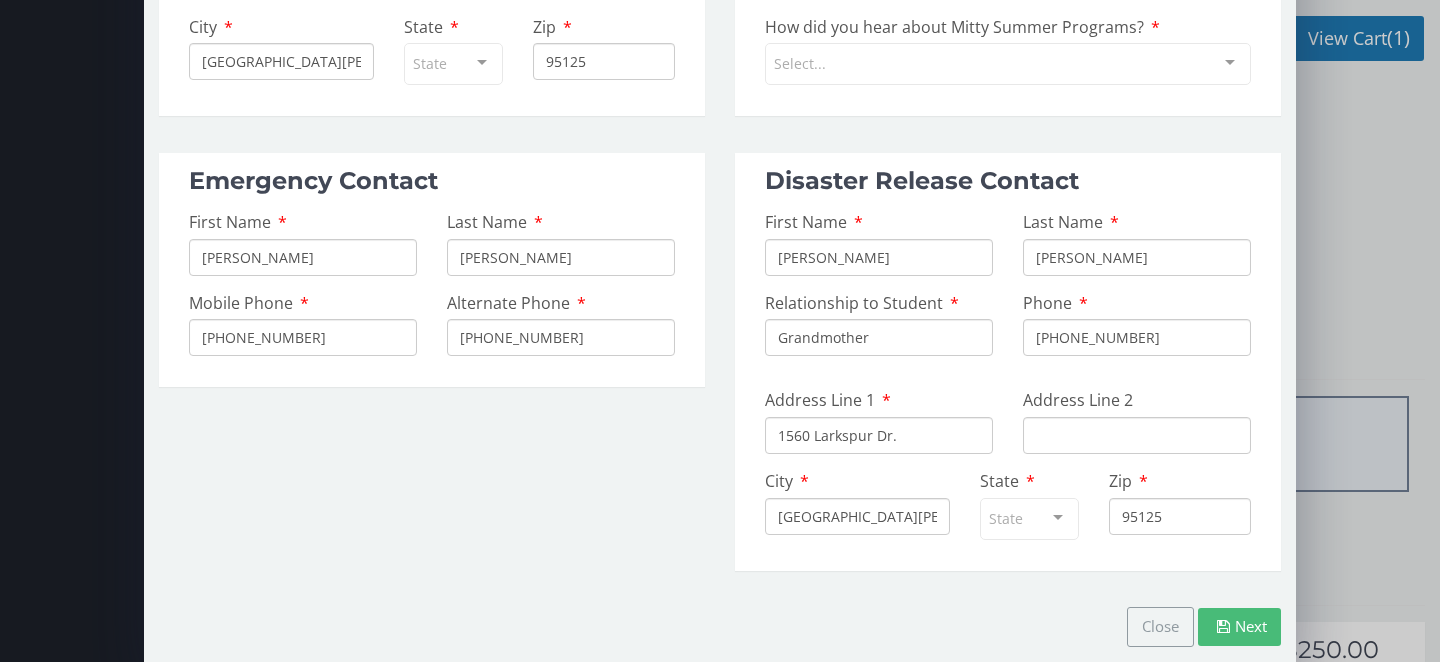 click on "Next" at bounding box center [1239, 626] 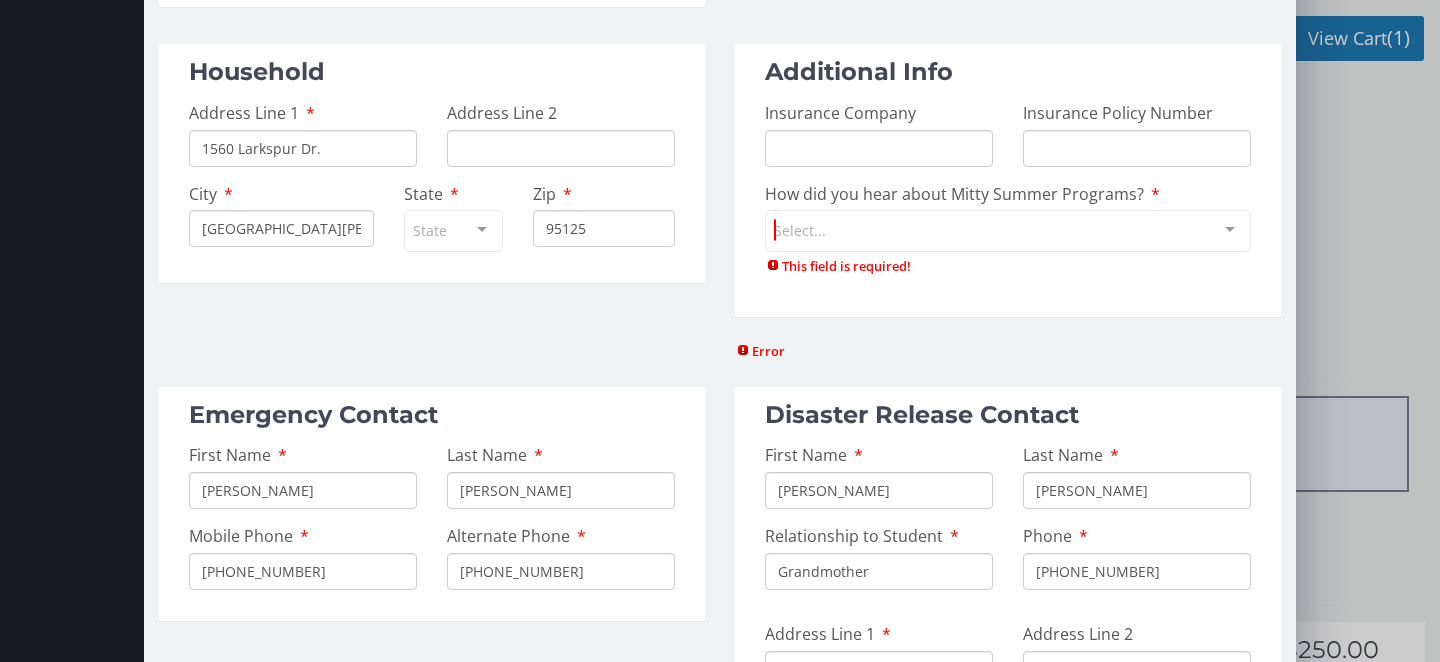 scroll, scrollTop: 397, scrollLeft: 0, axis: vertical 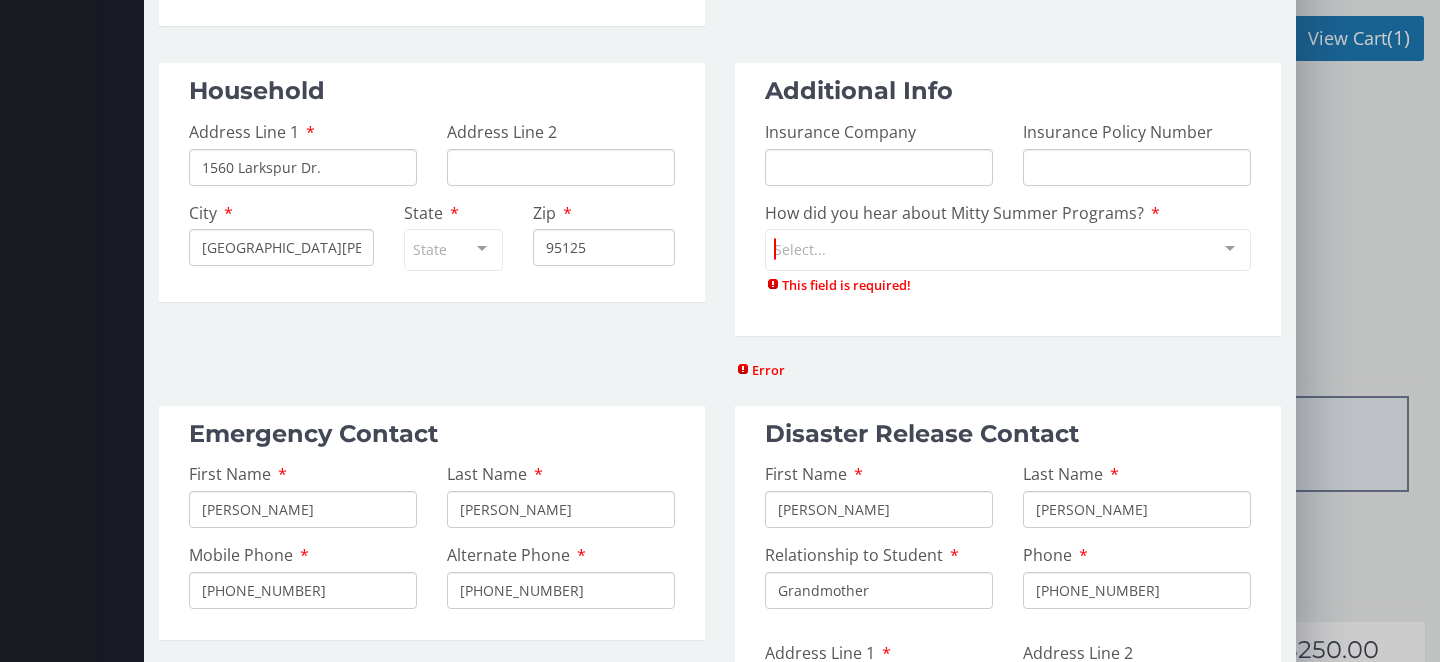 click on "Select..." at bounding box center (1008, 250) 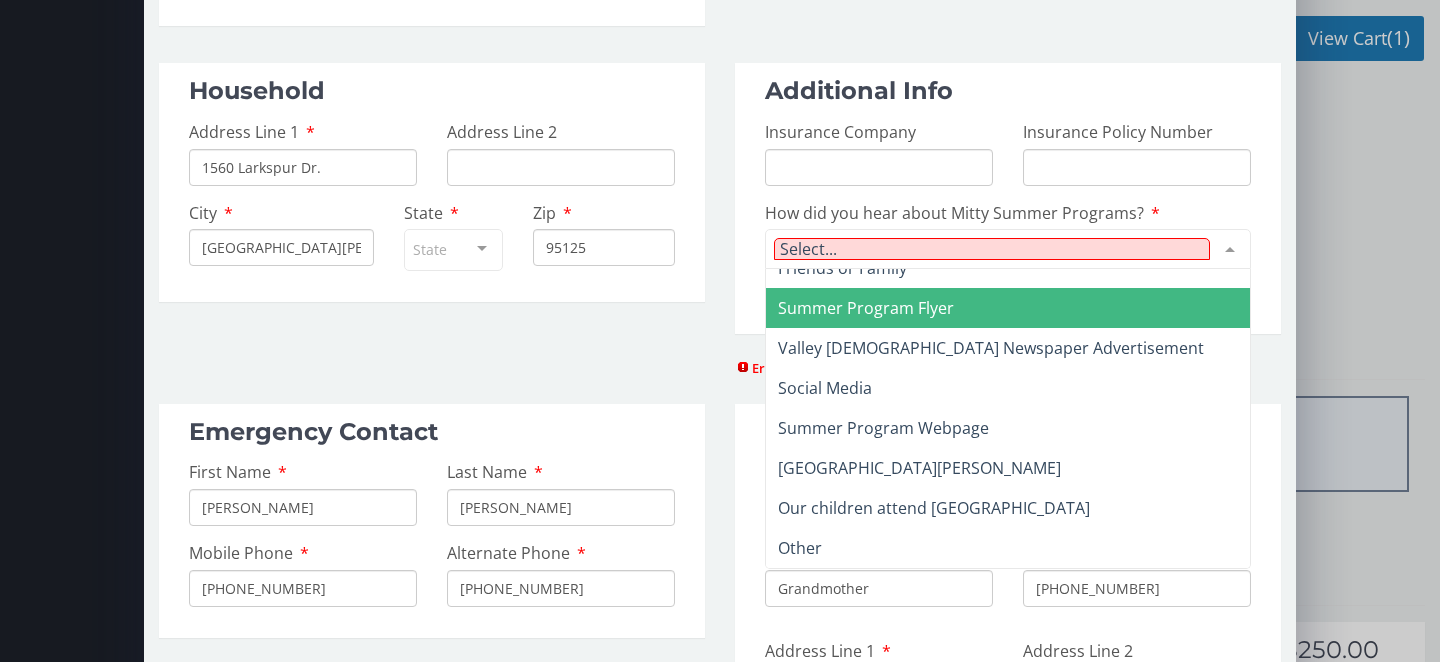 scroll, scrollTop: 0, scrollLeft: 0, axis: both 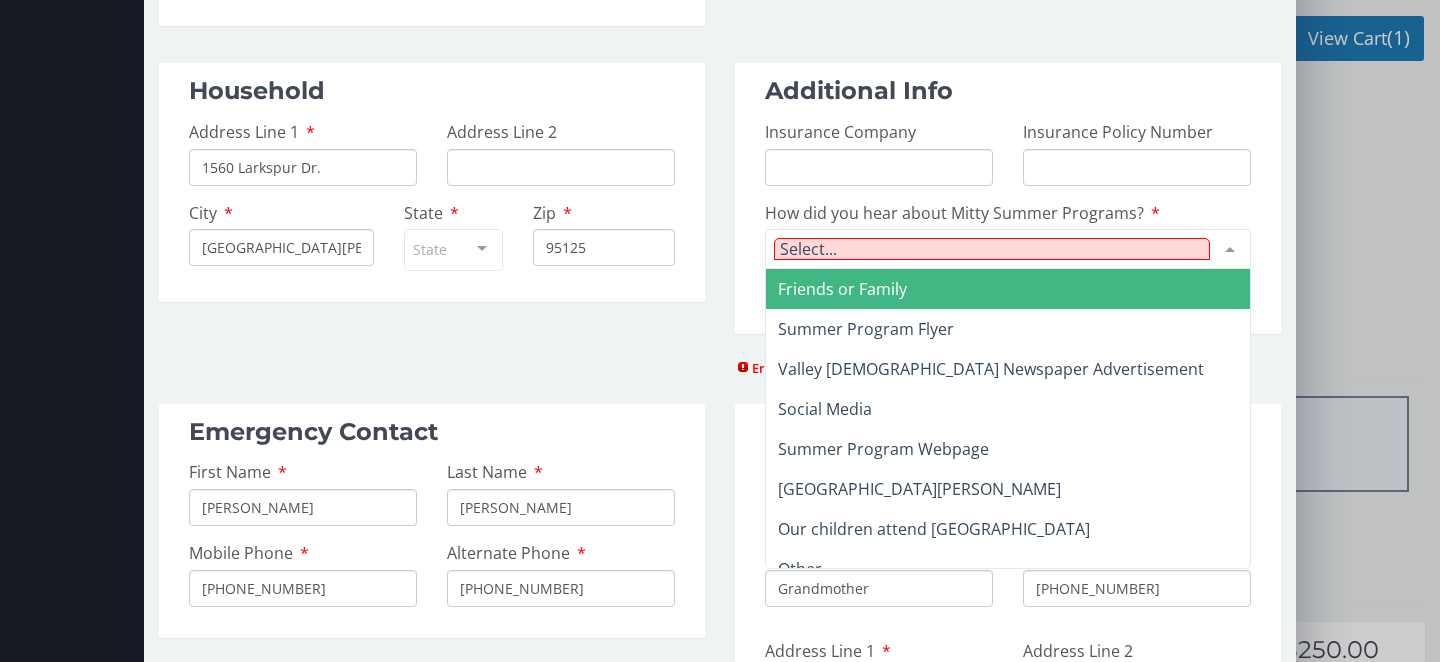 click on "Friends or Family" at bounding box center (1008, 289) 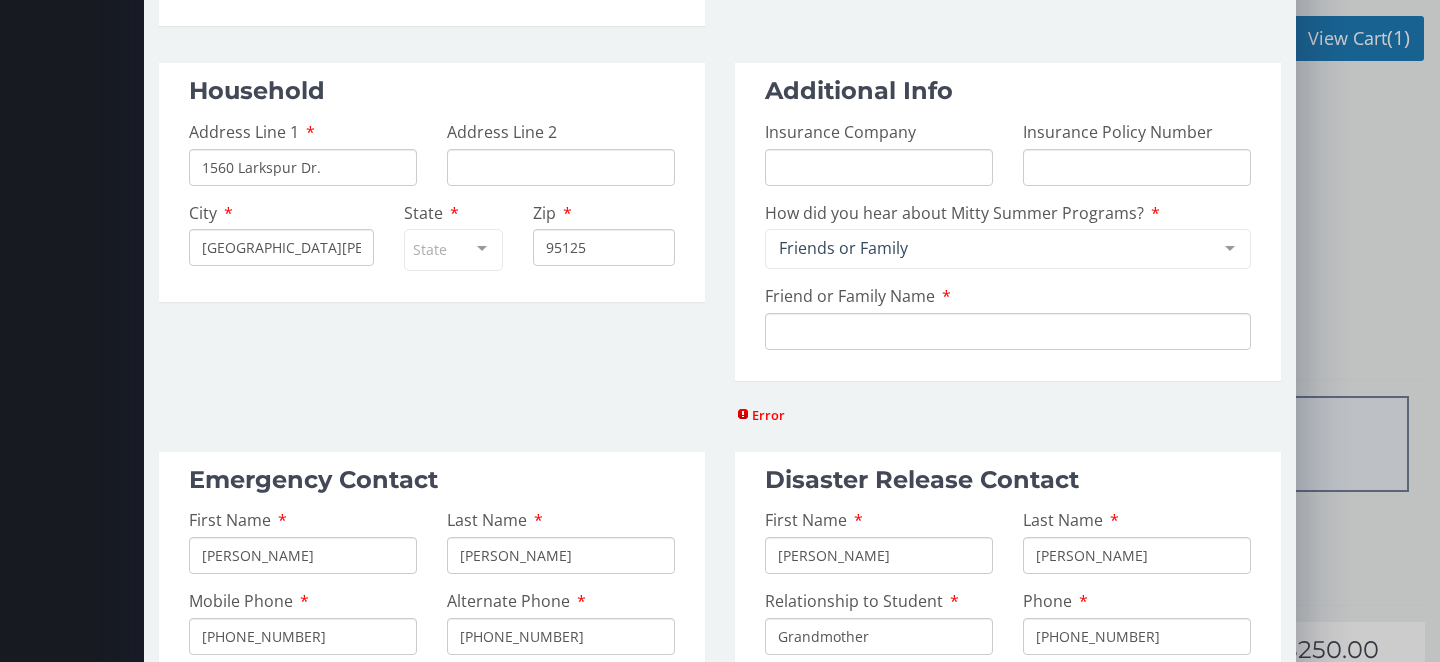 click on "Friend or Family Name" at bounding box center [1008, 331] 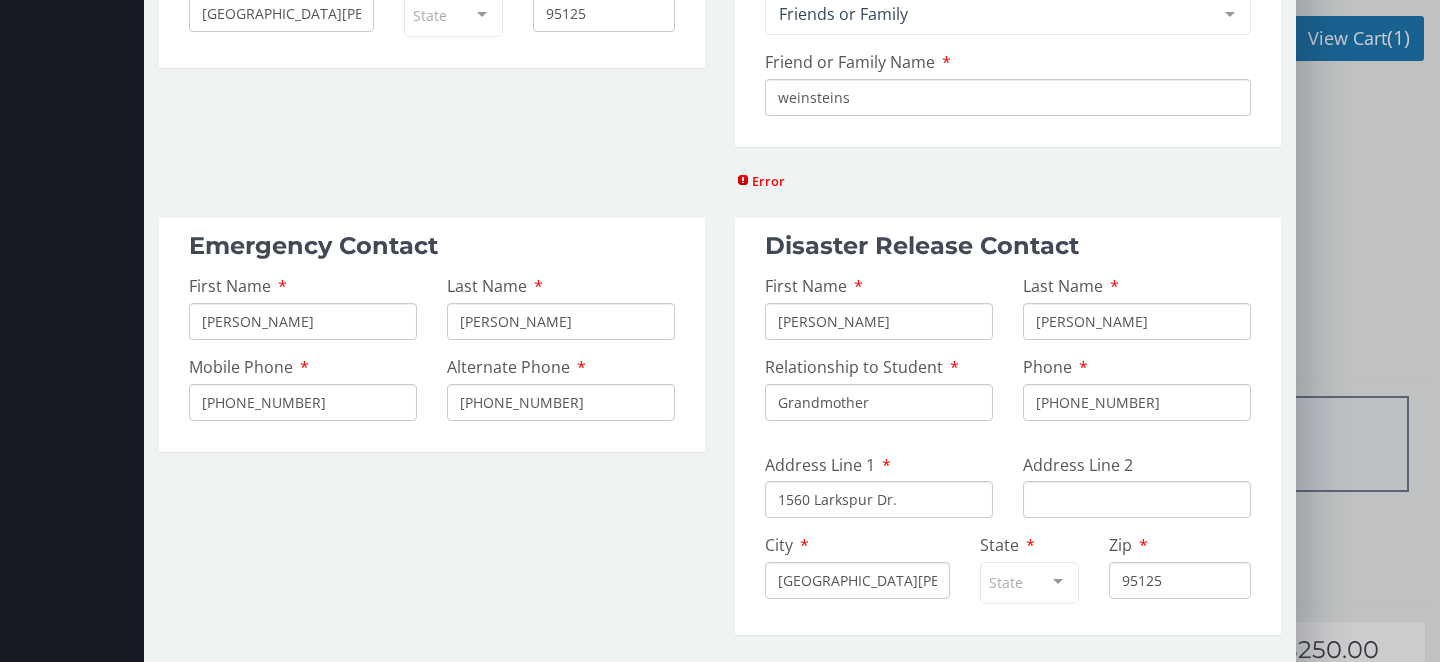 scroll, scrollTop: 703, scrollLeft: 0, axis: vertical 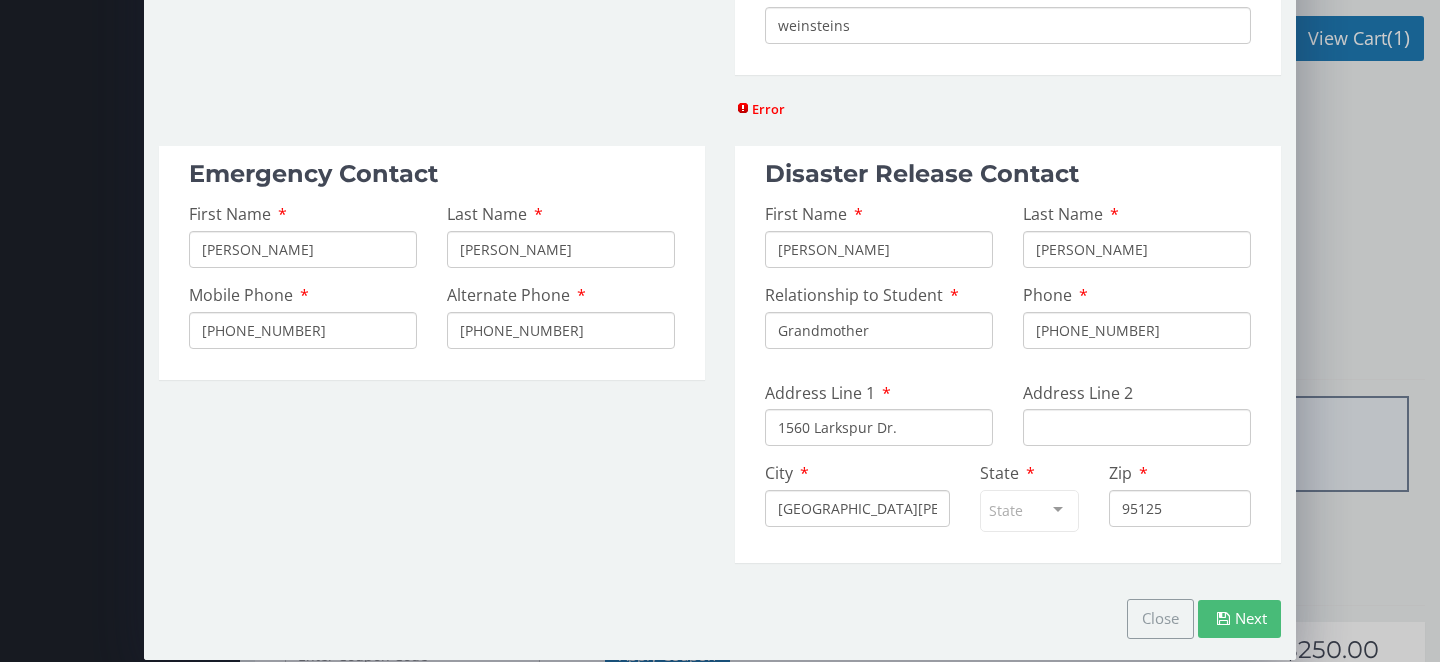 type on "weinsteins" 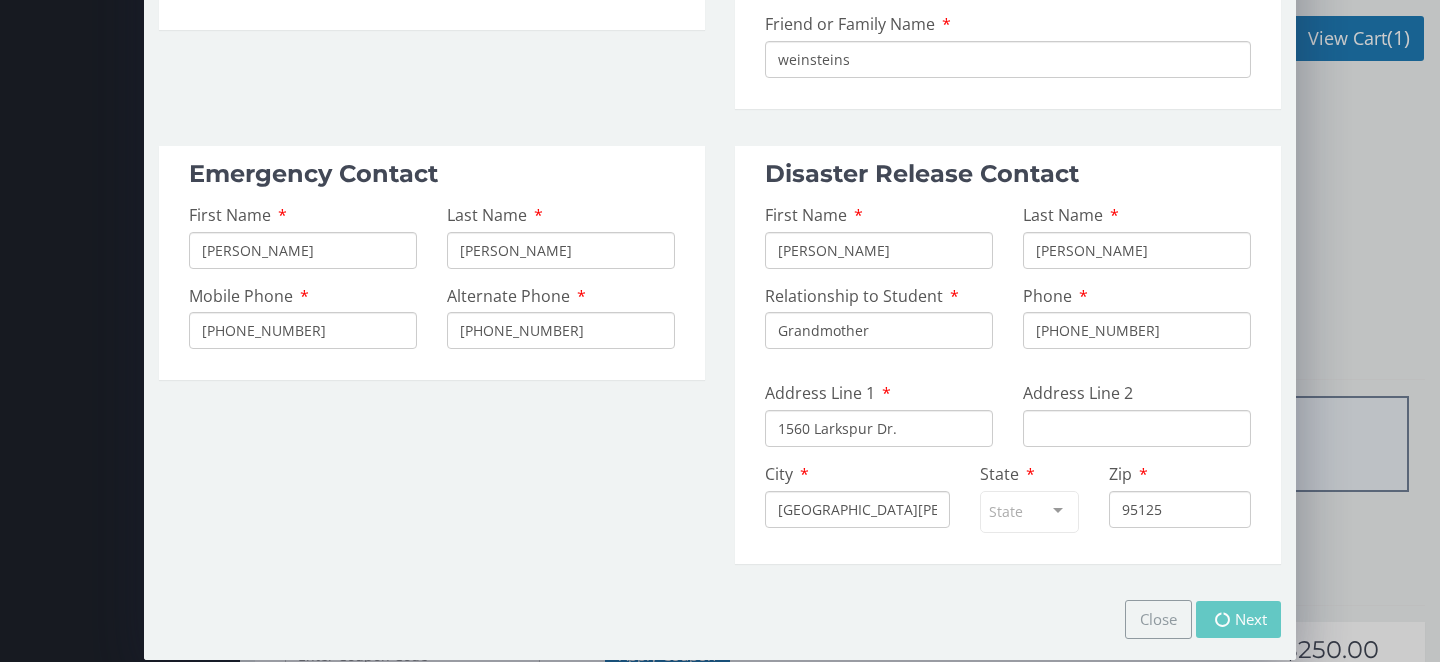 scroll, scrollTop: 669, scrollLeft: 0, axis: vertical 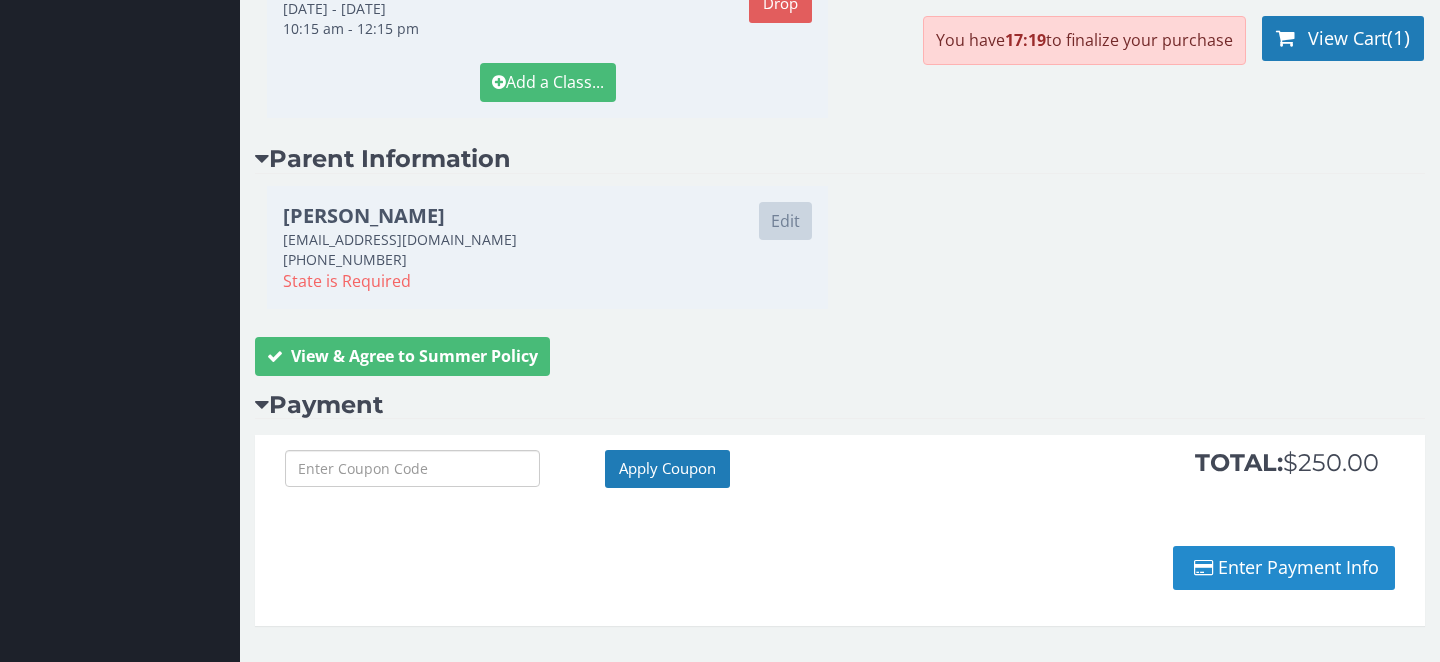 click on "Enter Payment Info" at bounding box center [1284, 568] 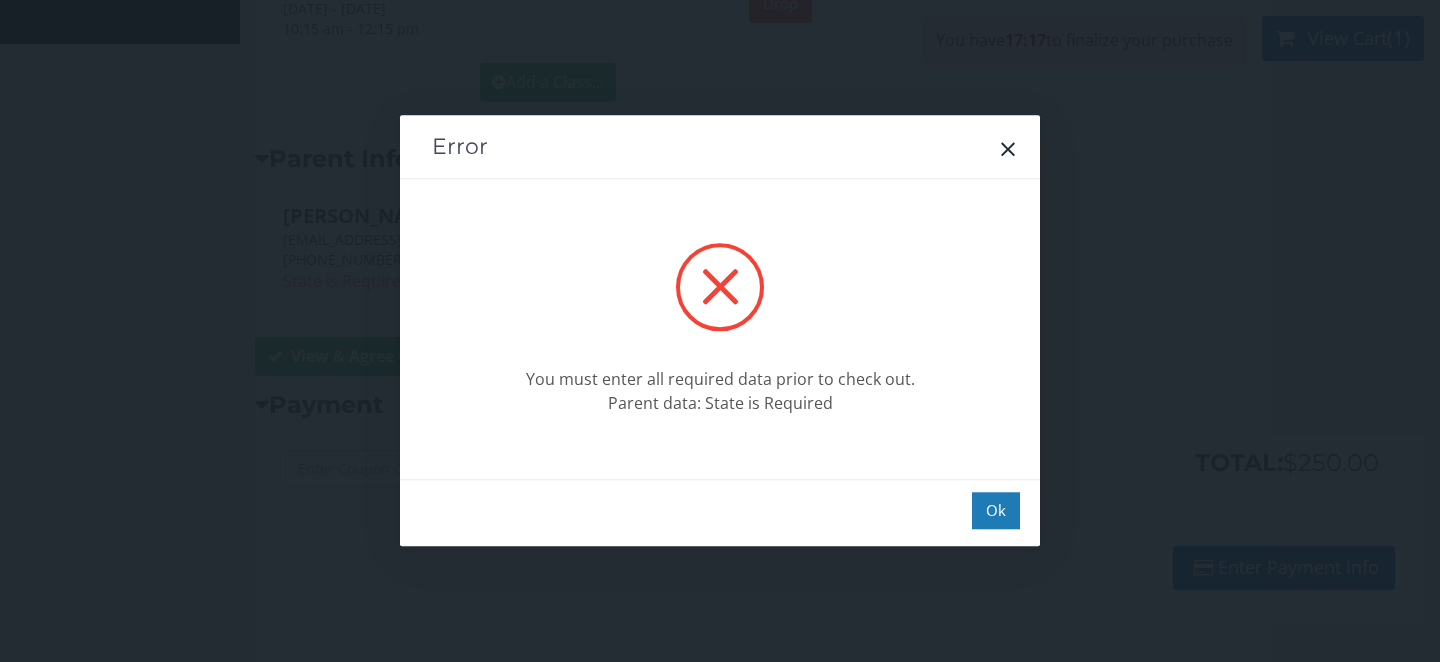 click on "Ok" at bounding box center [720, 512] 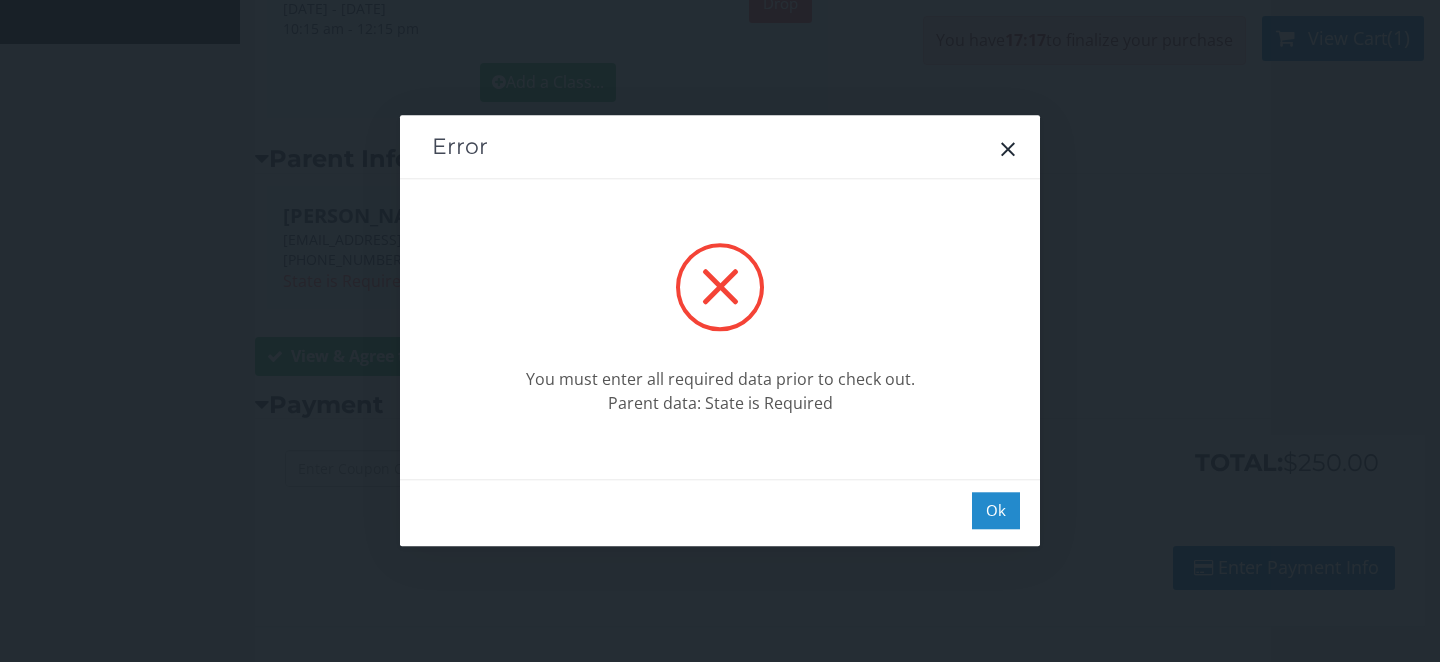 click on "Ok" at bounding box center [996, 510] 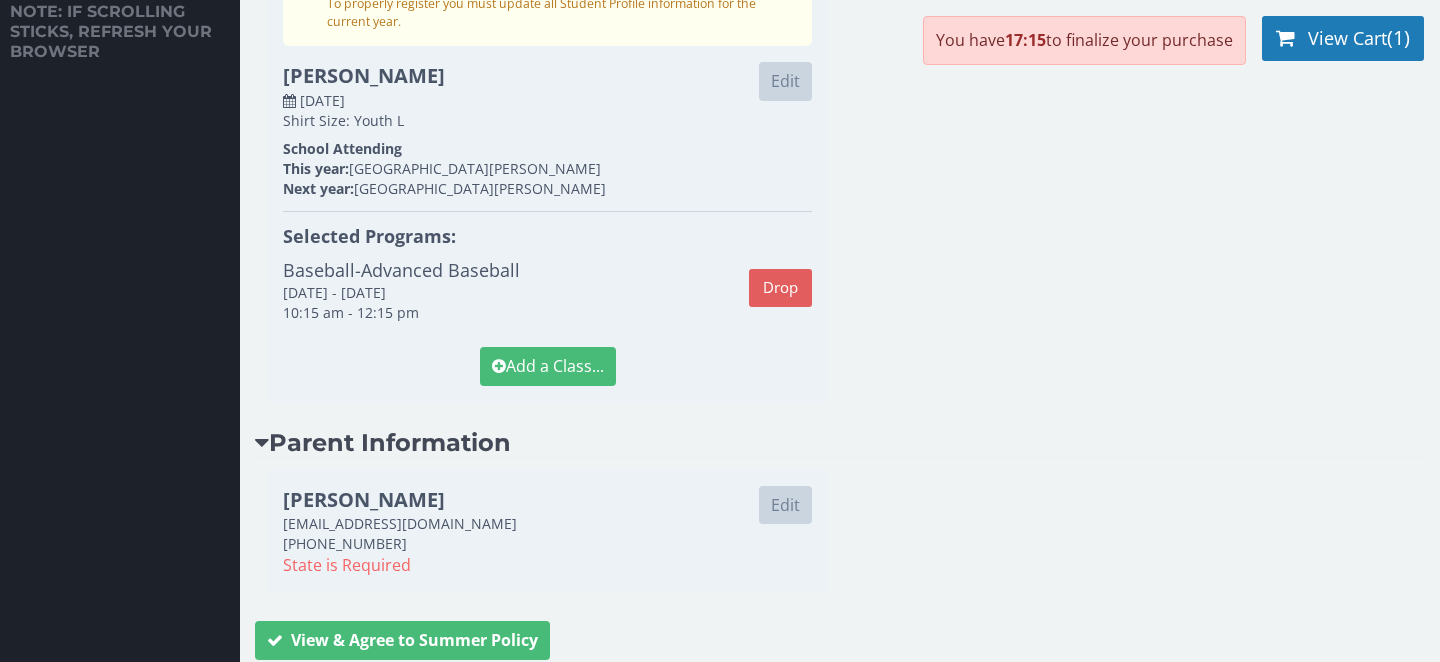 scroll, scrollTop: 330, scrollLeft: 0, axis: vertical 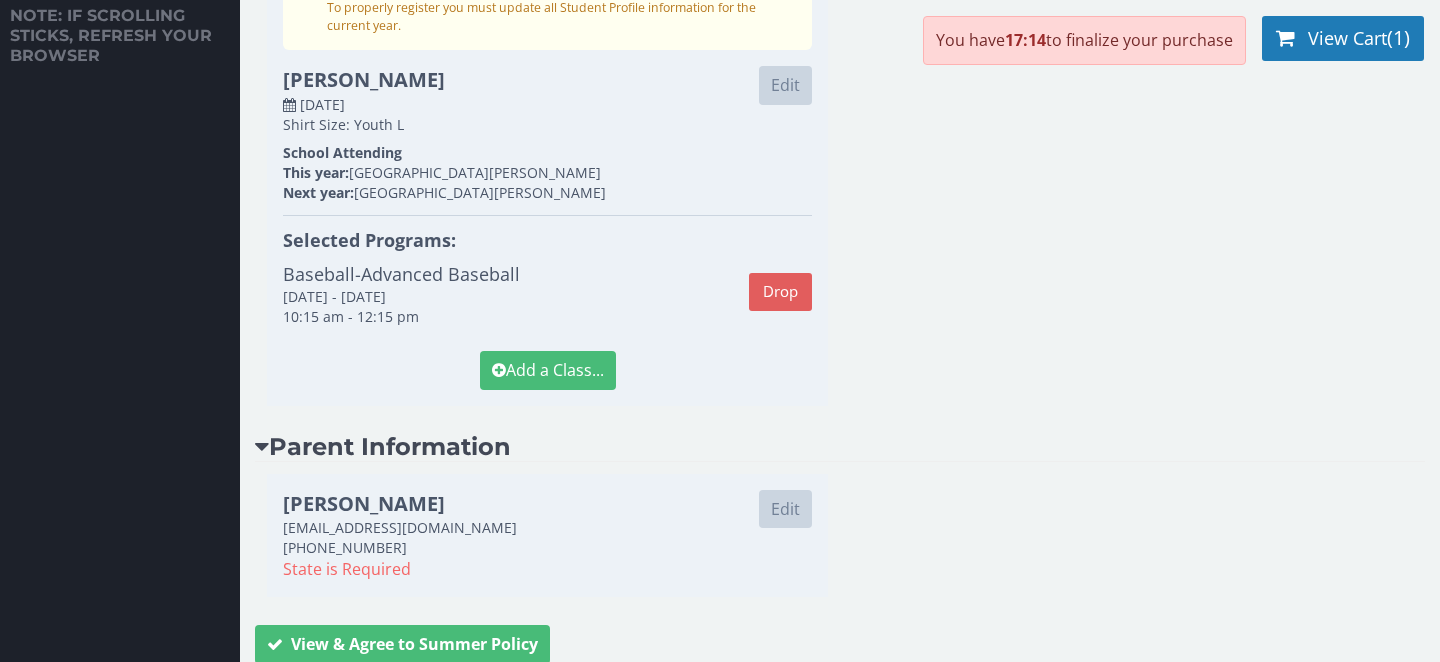 click on "State is Required" at bounding box center (547, 569) 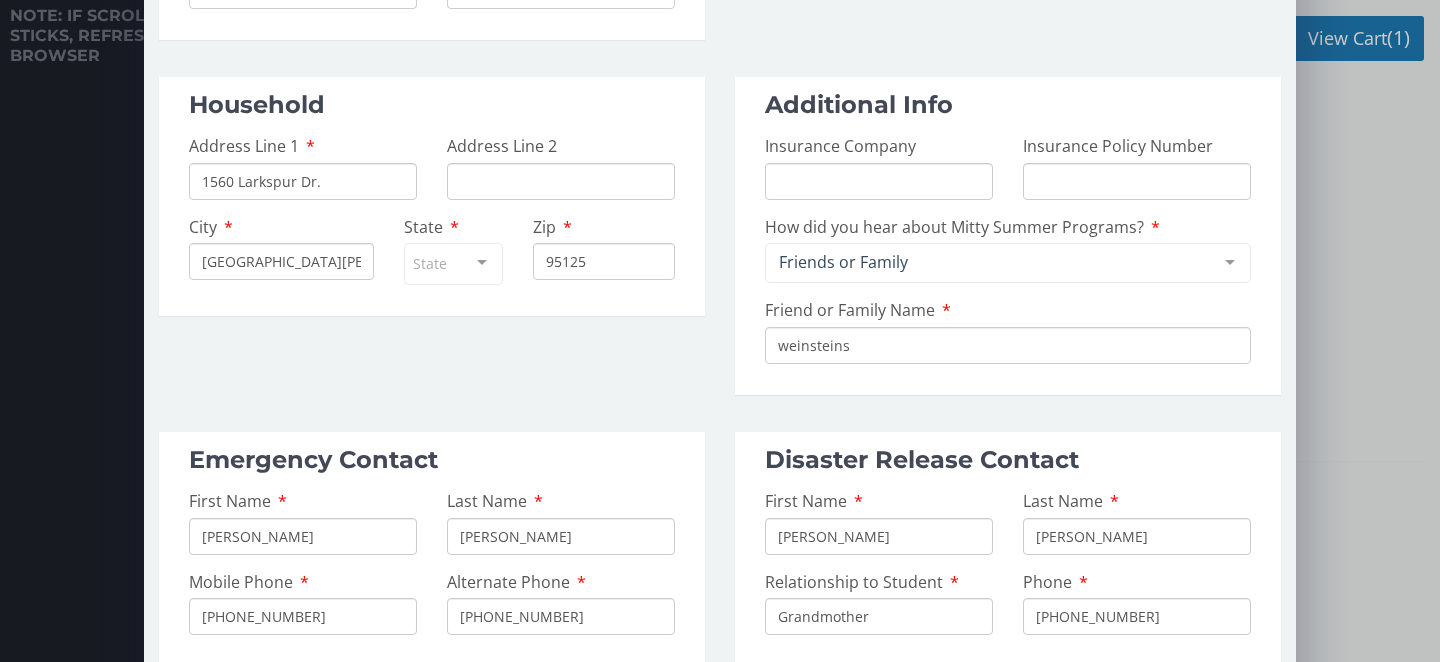 scroll, scrollTop: 397, scrollLeft: 0, axis: vertical 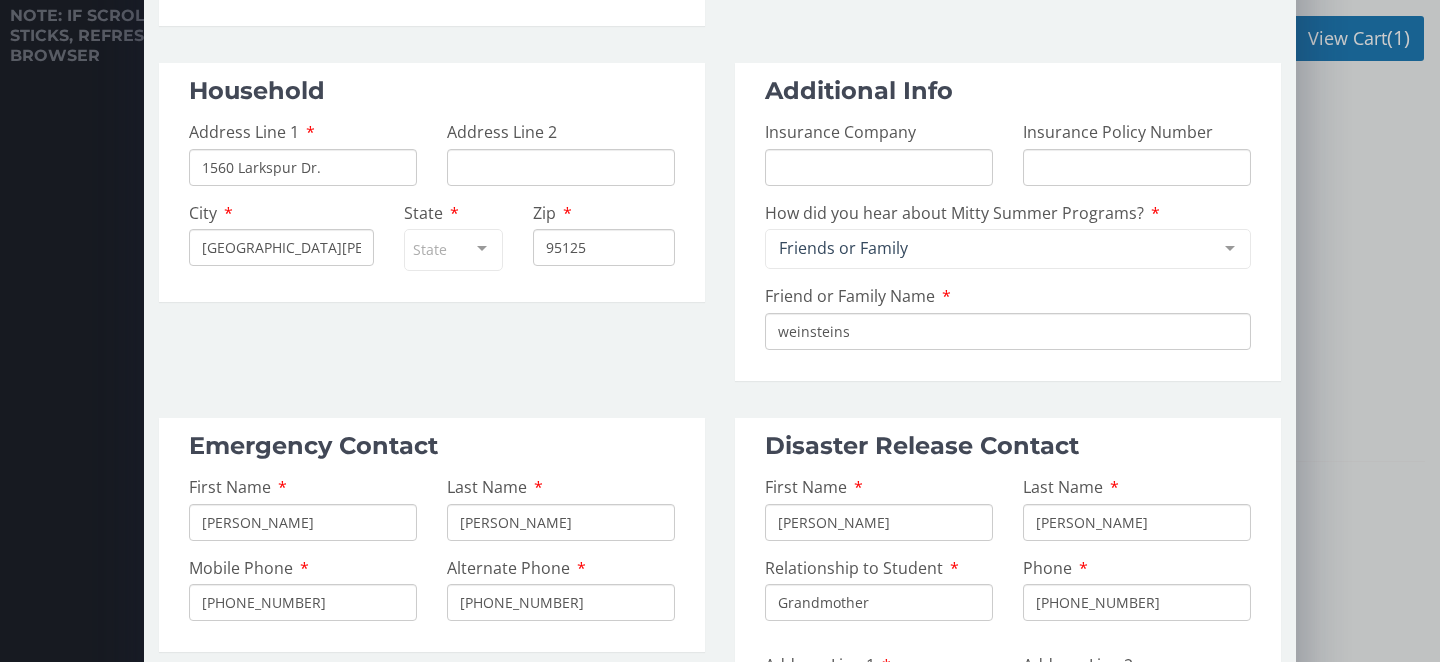 click at bounding box center (482, 249) 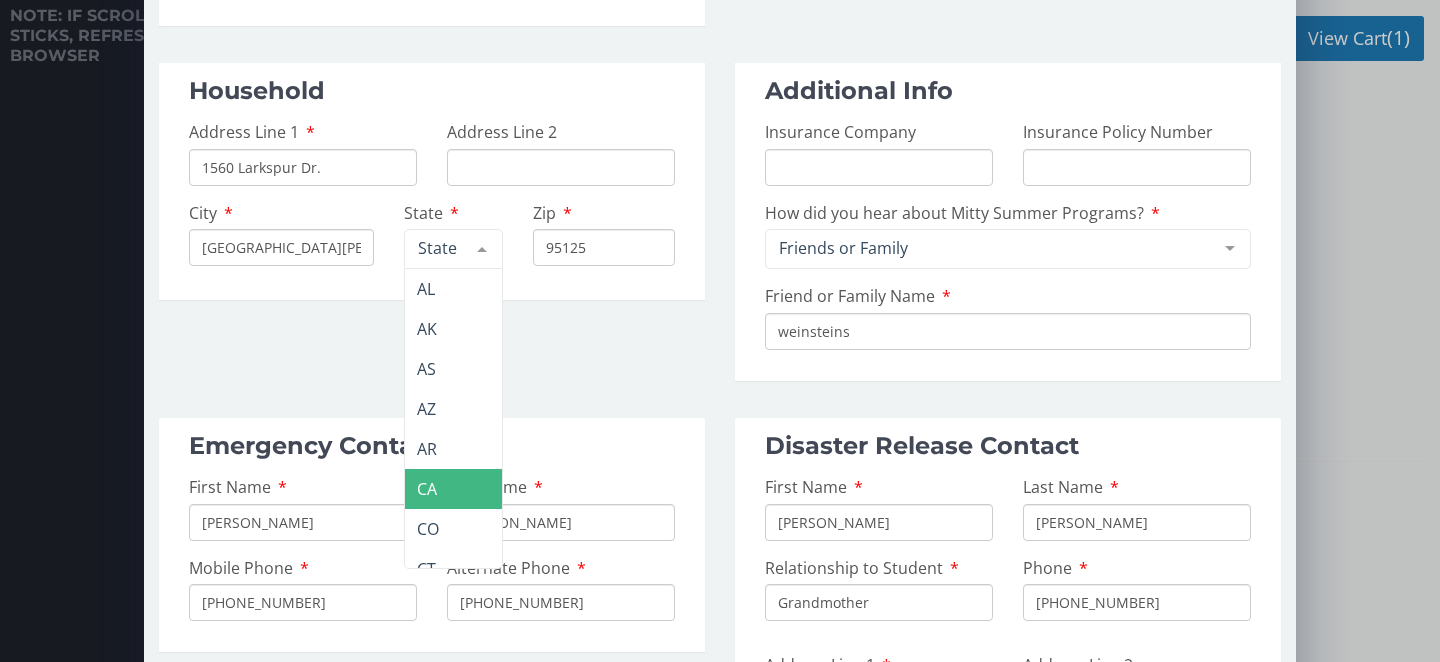 click on "CA" at bounding box center [496, 489] 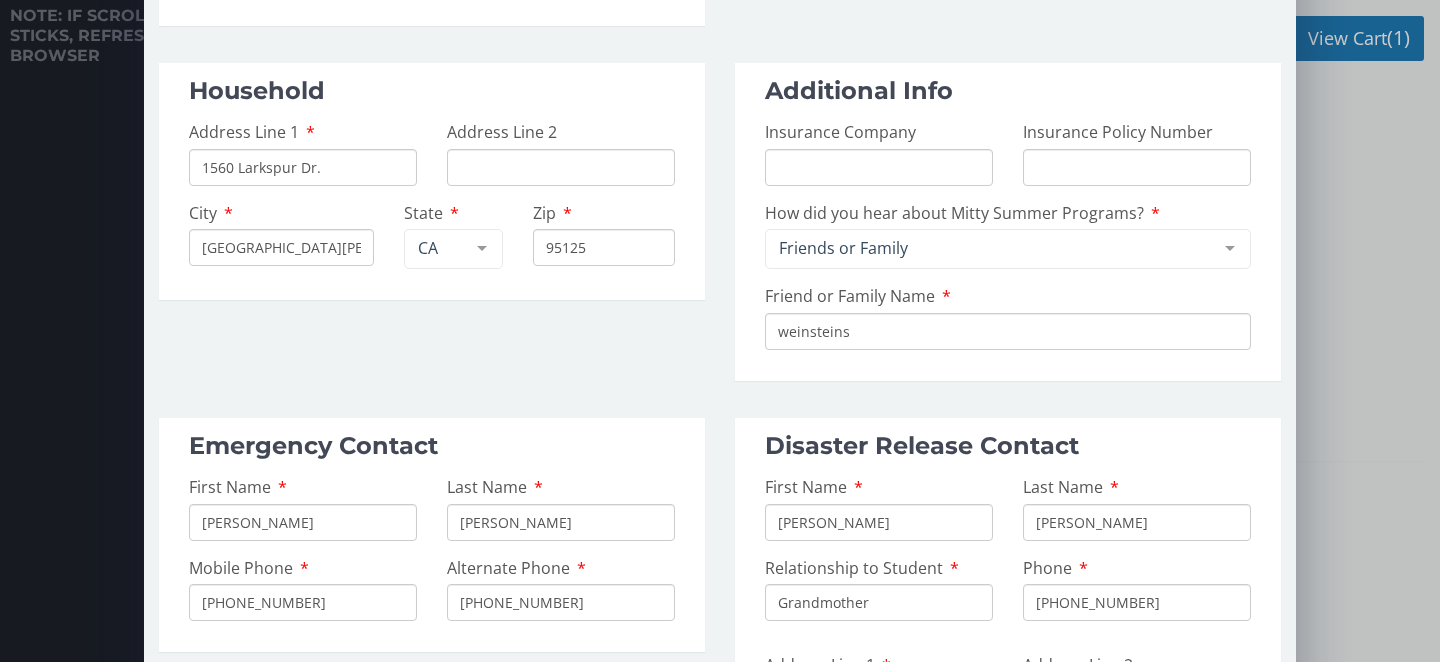scroll, scrollTop: 669, scrollLeft: 0, axis: vertical 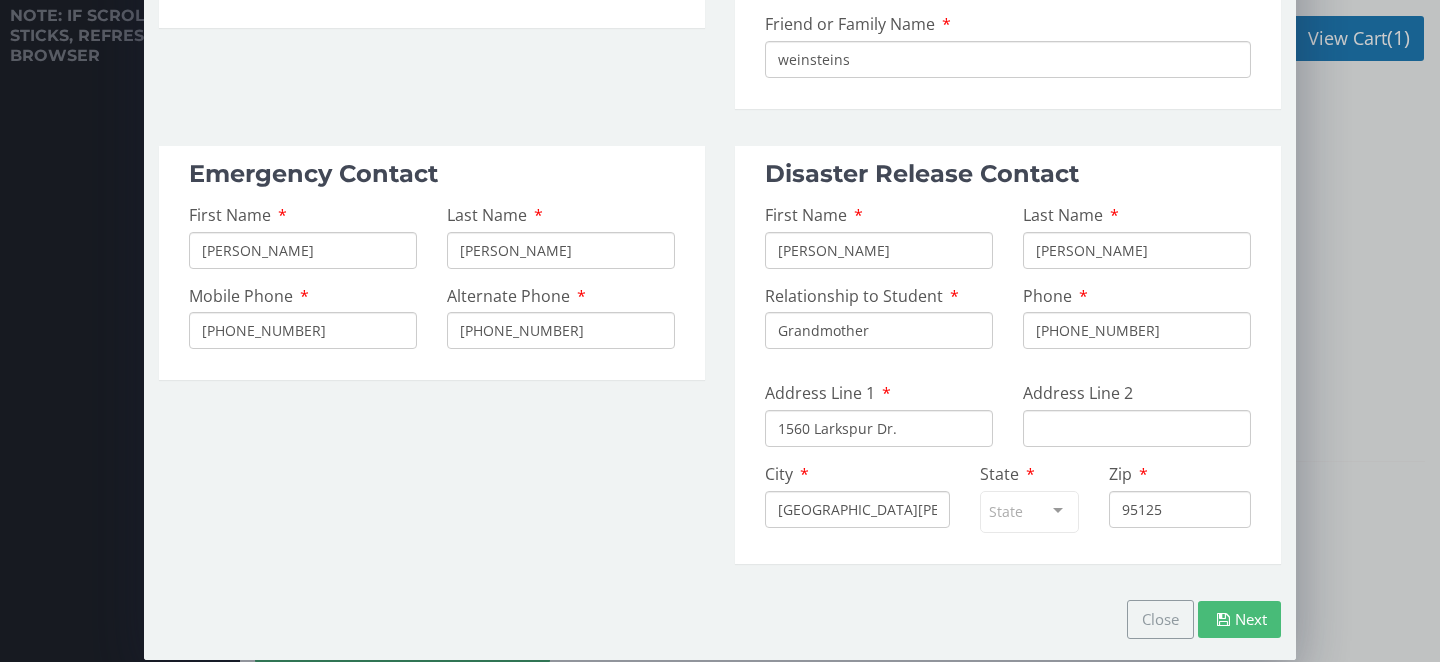 click at bounding box center (1058, 511) 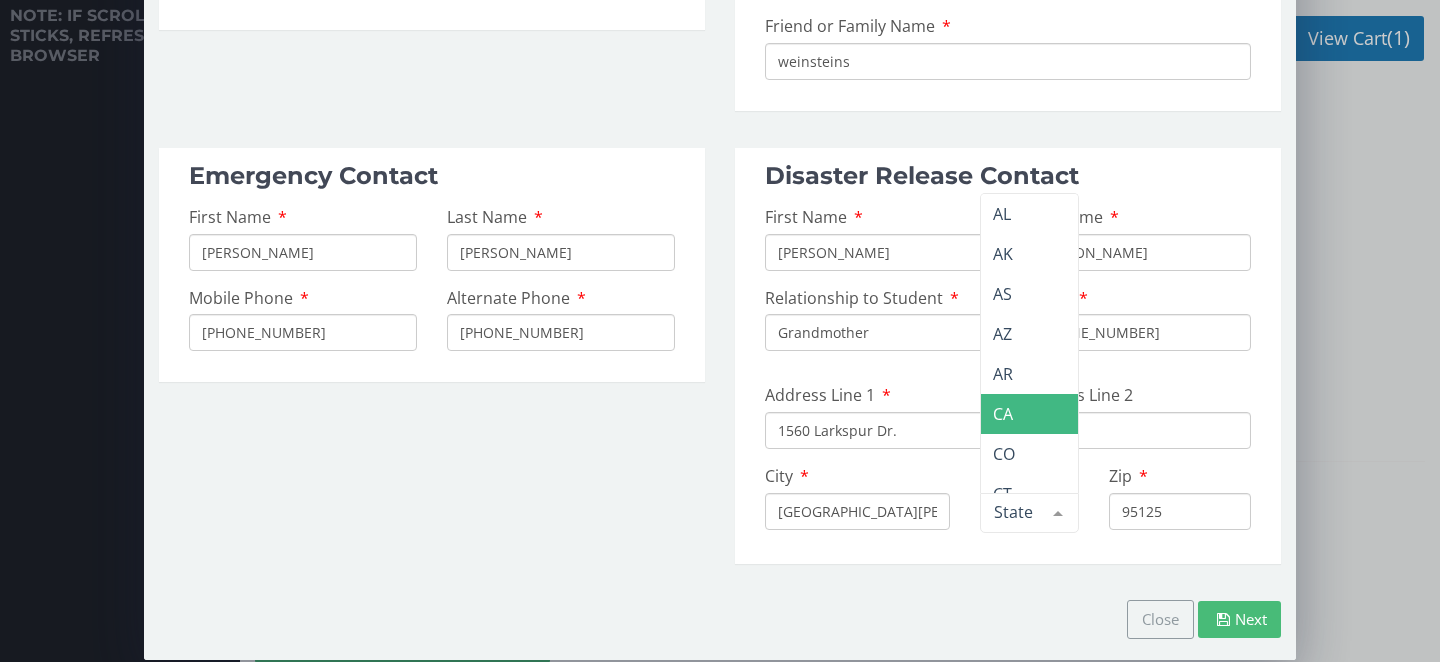 click on "CA" at bounding box center [1072, 414] 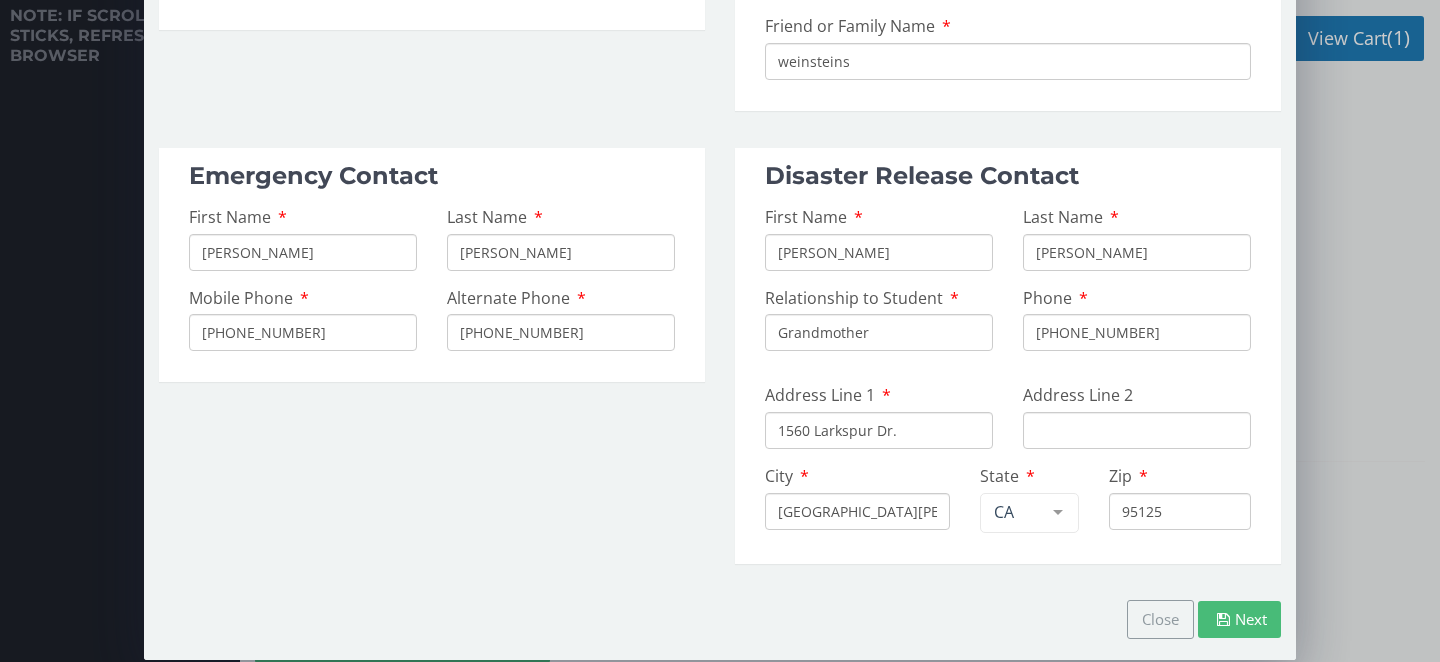 click on "Next" at bounding box center (1239, 619) 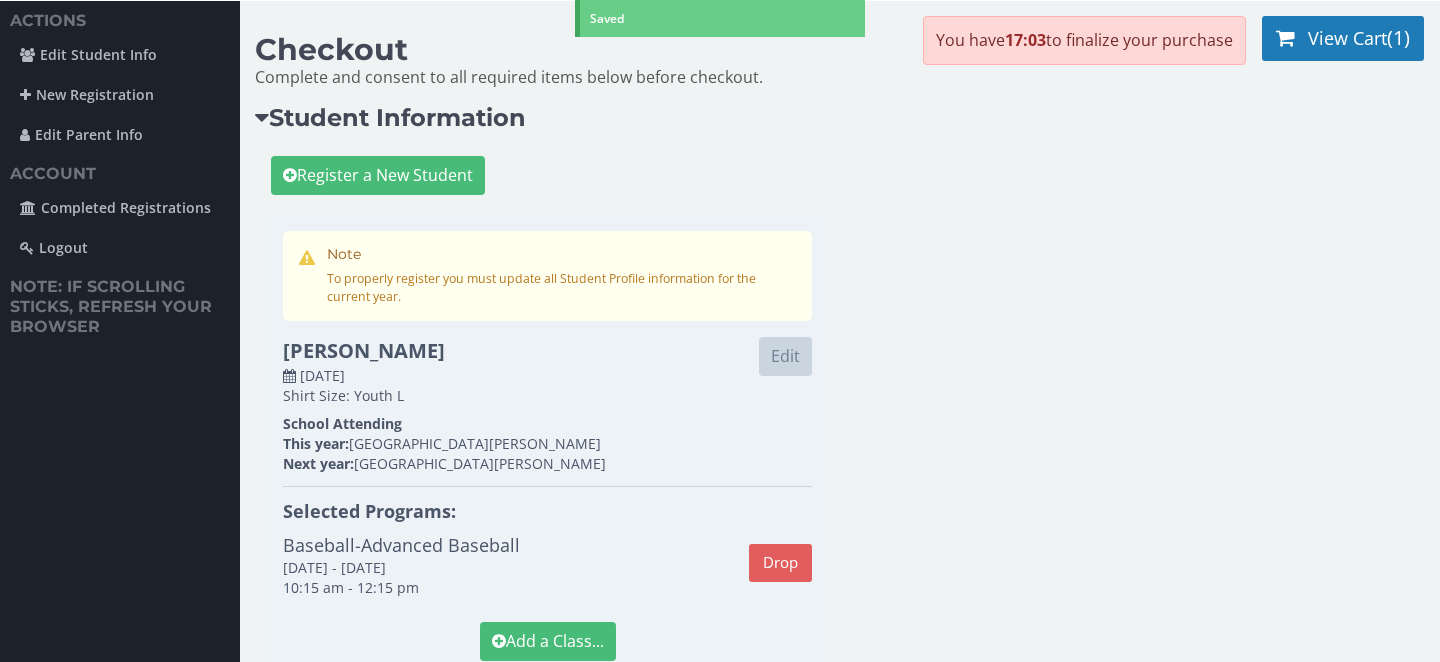 scroll, scrollTop: 46, scrollLeft: 0, axis: vertical 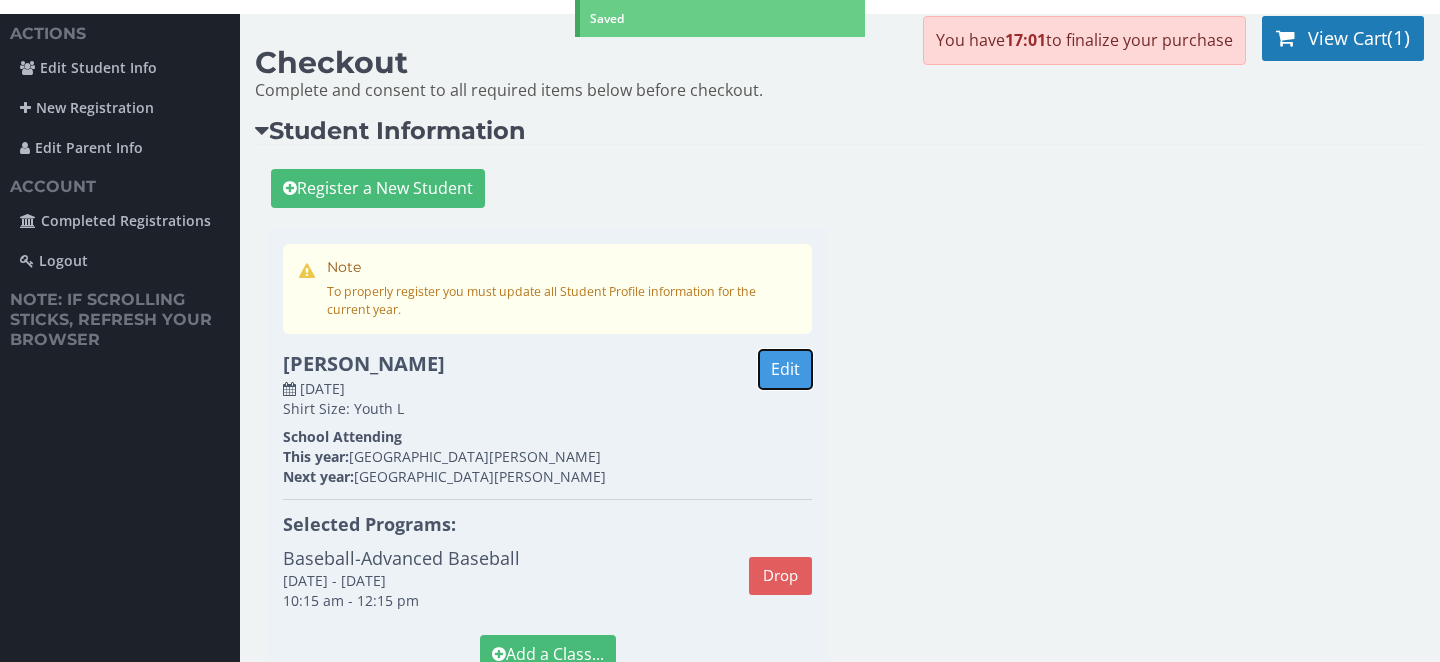 click on "Edit" at bounding box center (785, 369) 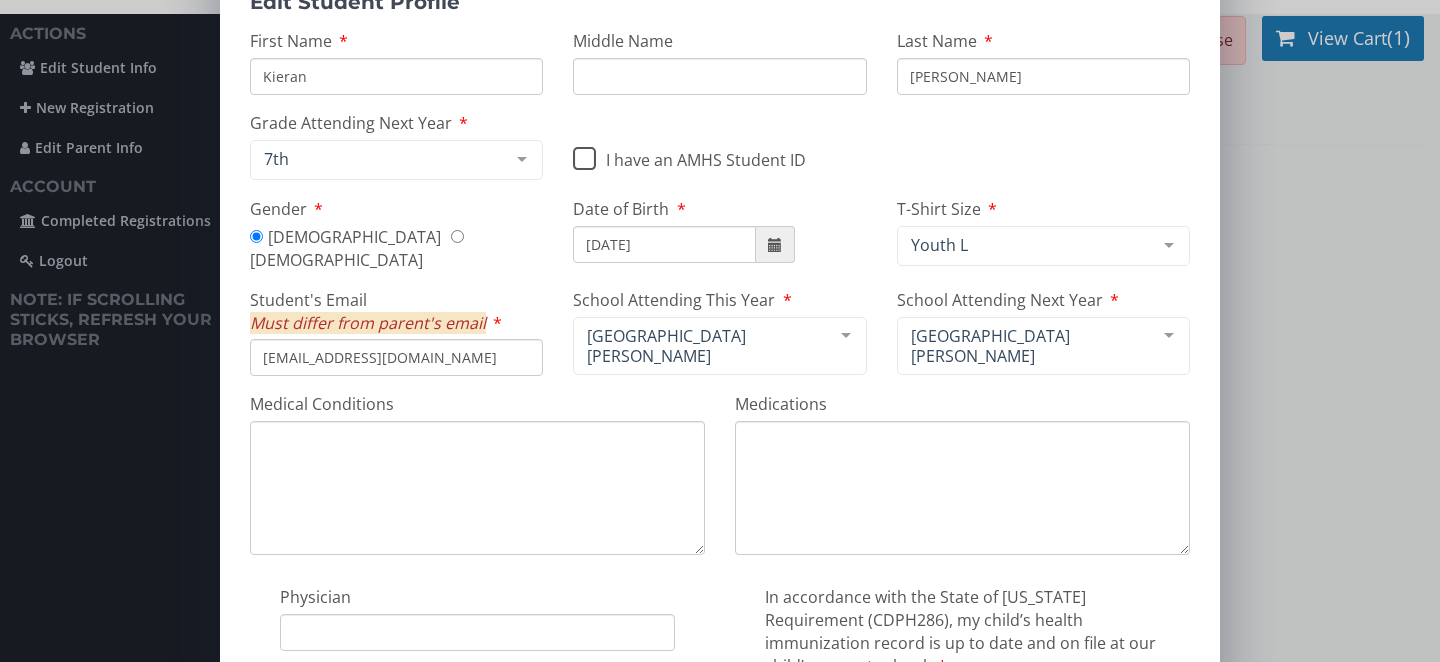 scroll, scrollTop: 320, scrollLeft: 0, axis: vertical 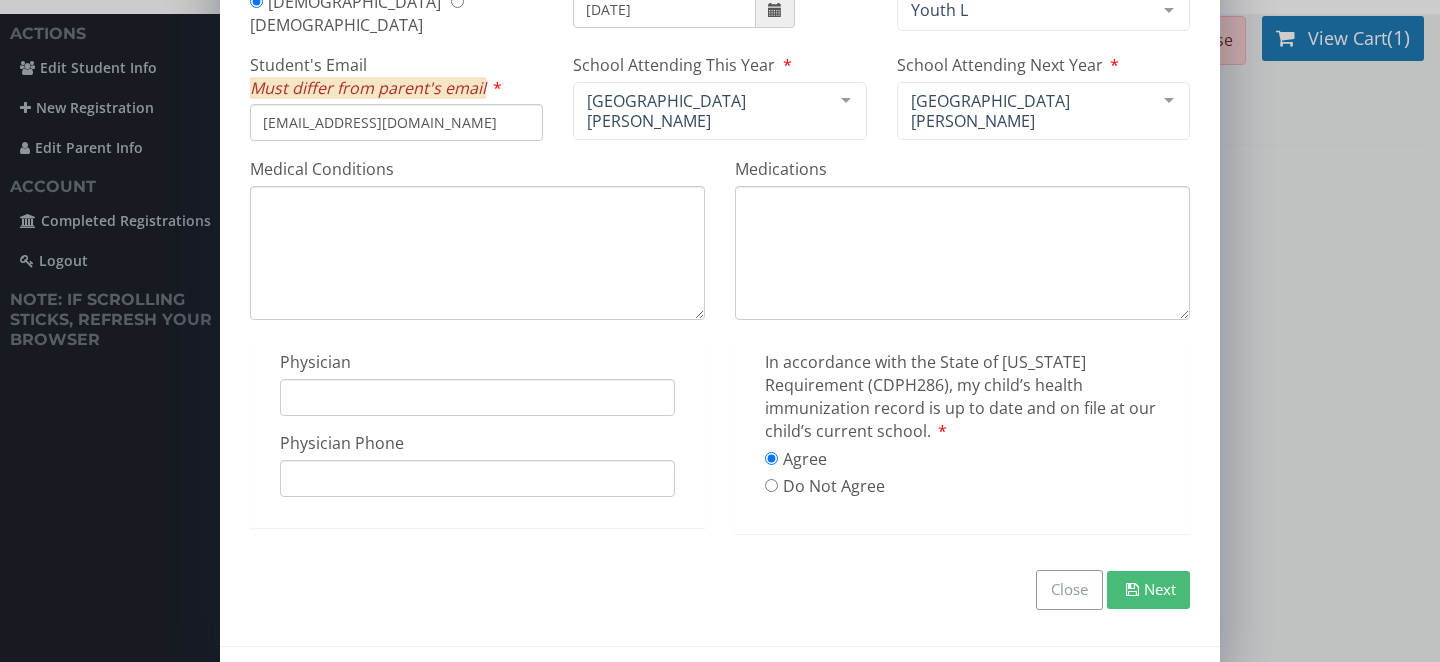 click at bounding box center (1132, 589) 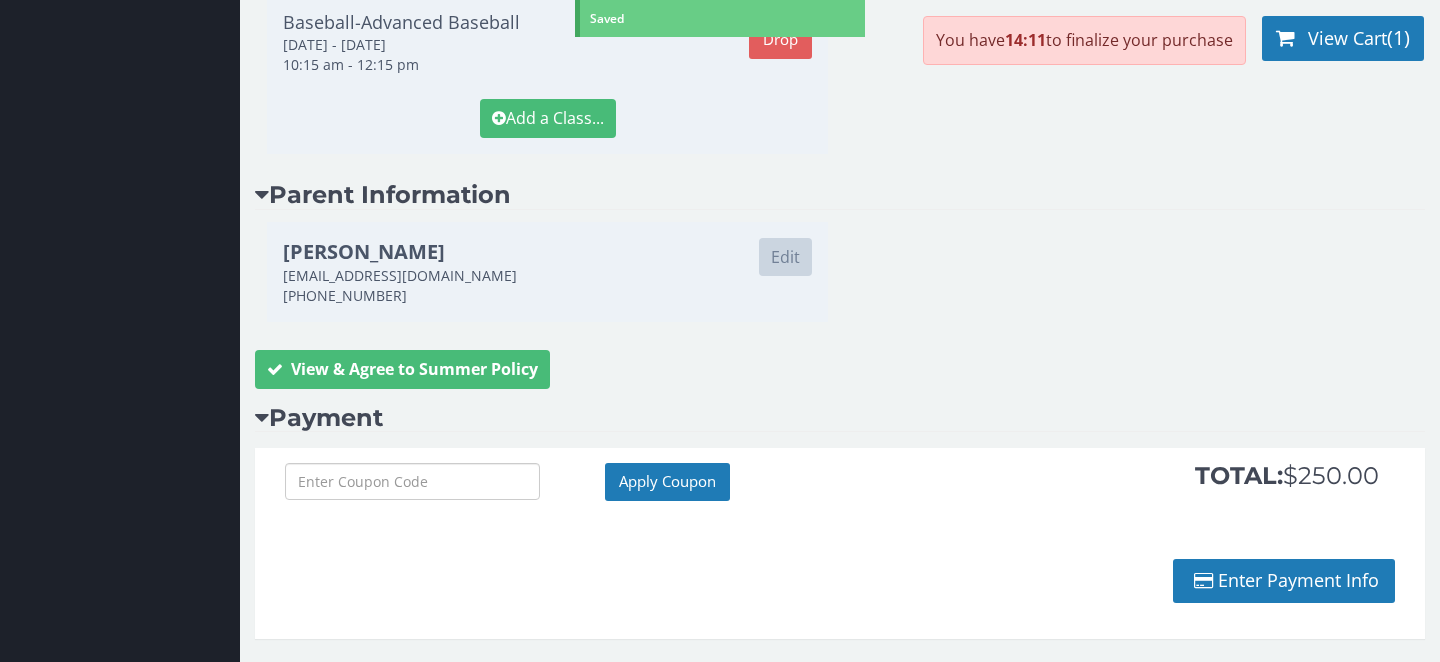 scroll, scrollTop: 595, scrollLeft: 0, axis: vertical 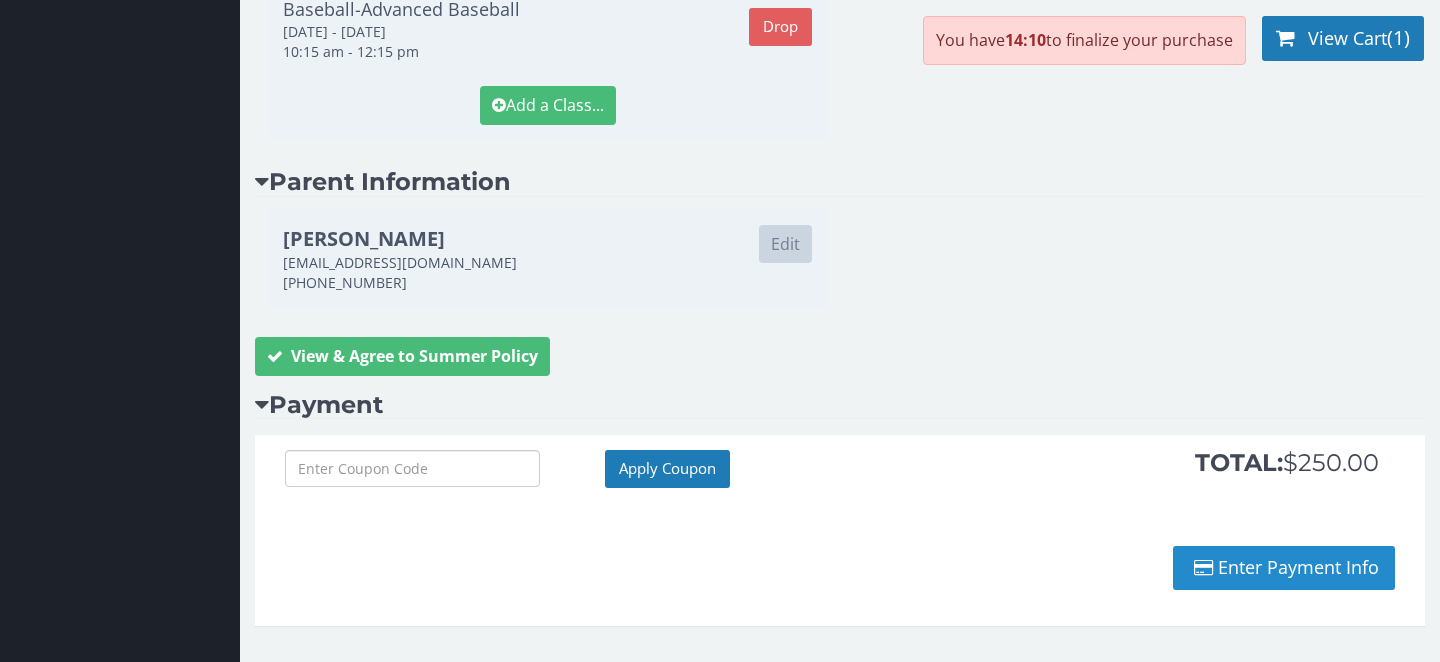 click on "Enter Payment Info" at bounding box center (1284, 568) 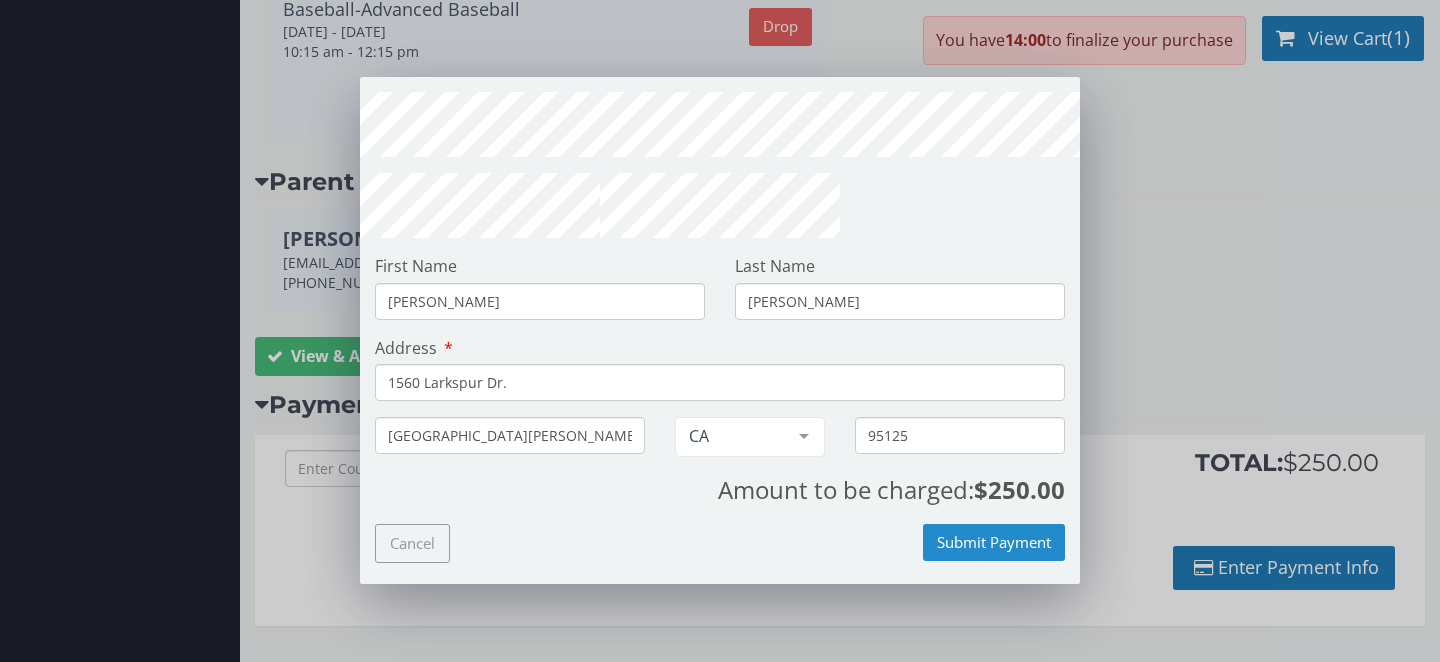 click on "Submit Payment" at bounding box center [994, 542] 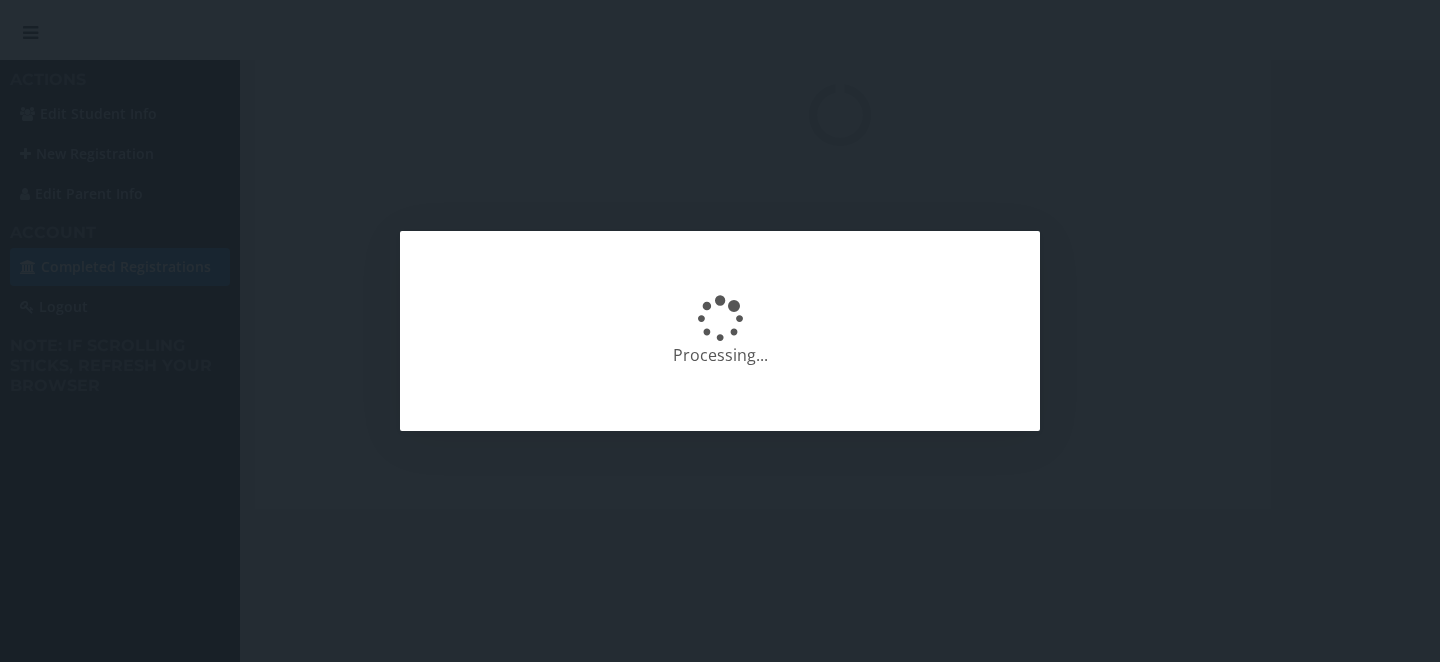 scroll, scrollTop: 0, scrollLeft: 0, axis: both 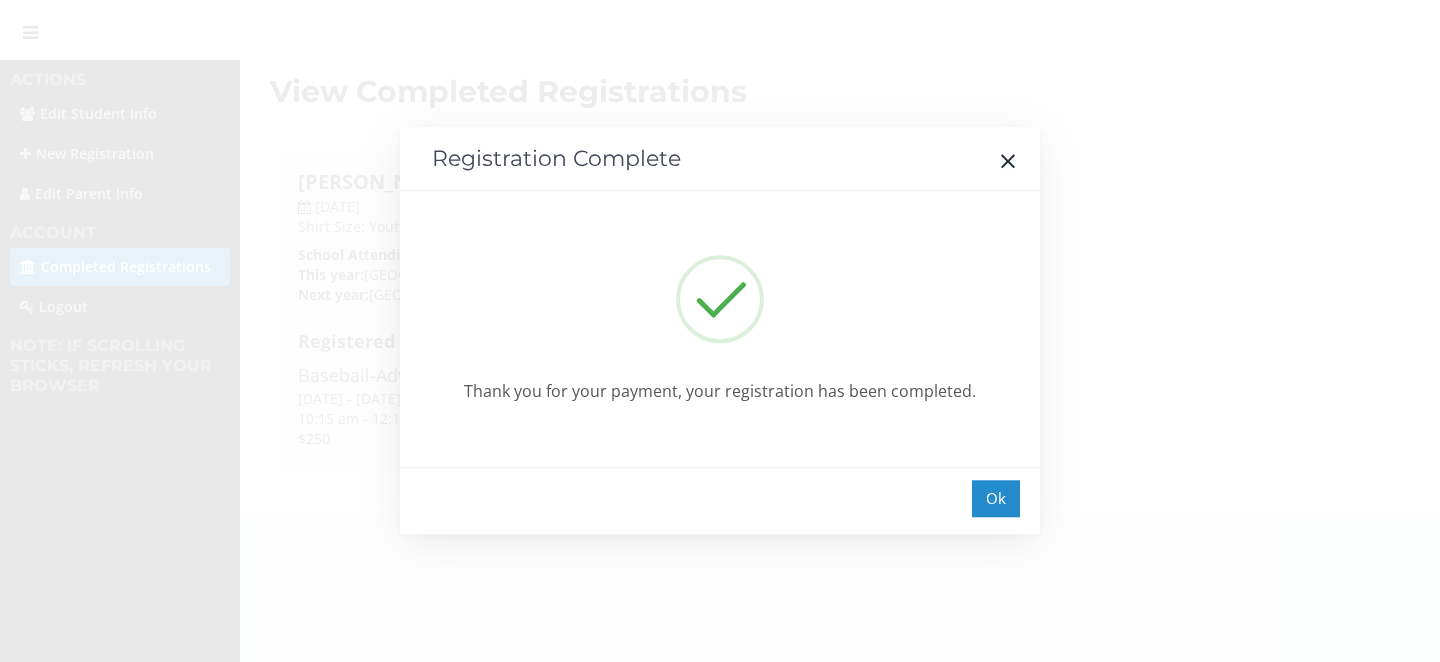 click on "Ok" at bounding box center (996, 498) 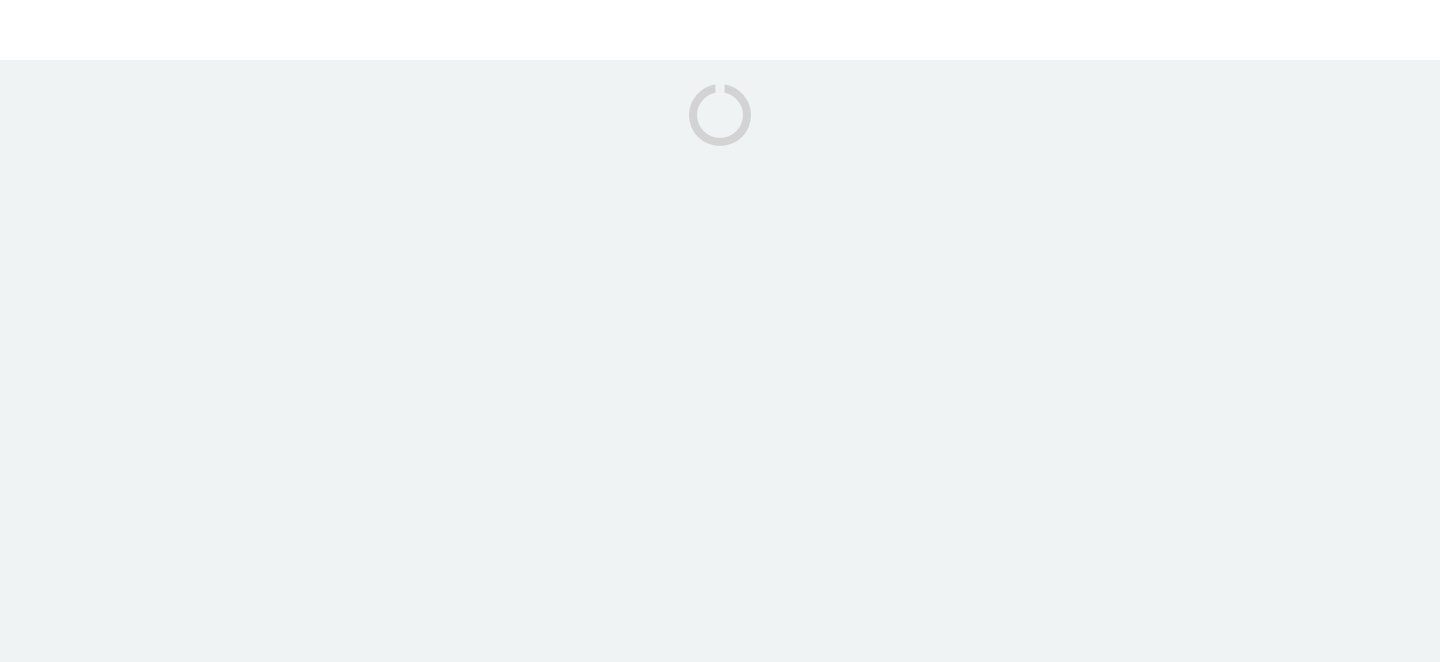 scroll, scrollTop: 0, scrollLeft: 0, axis: both 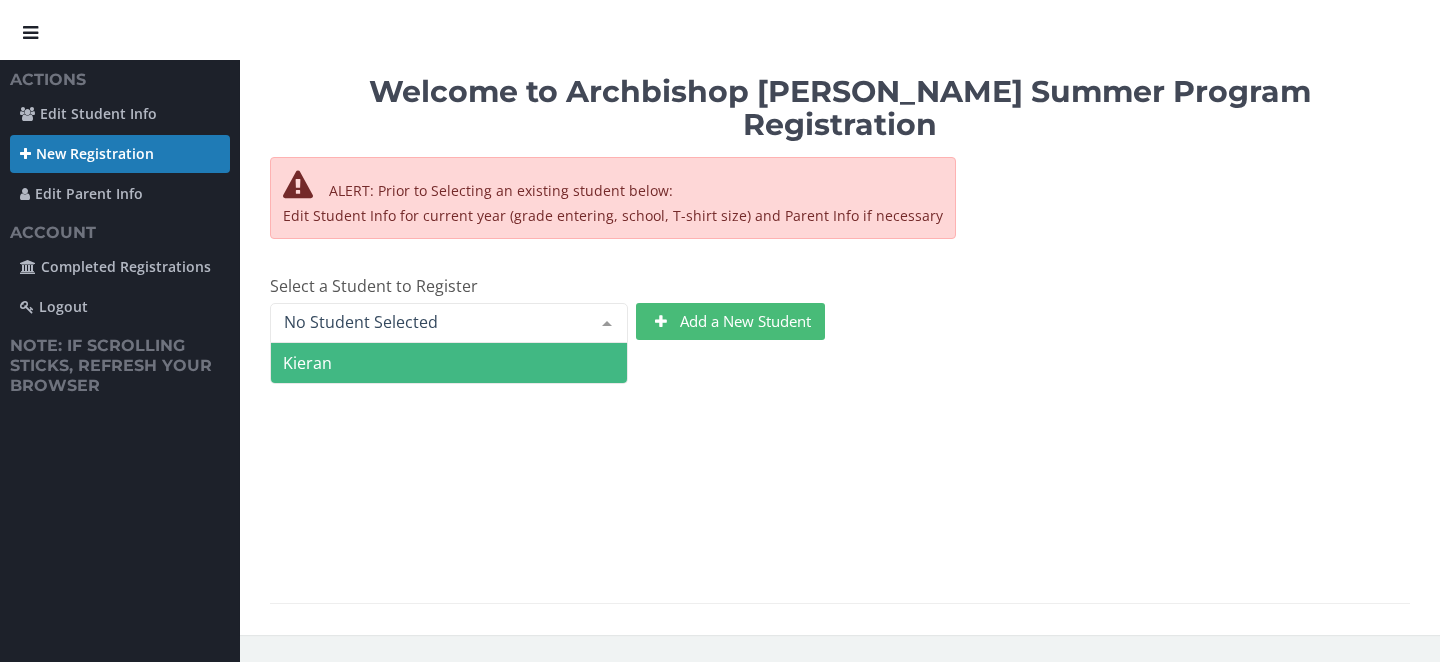 click at bounding box center (449, 323) 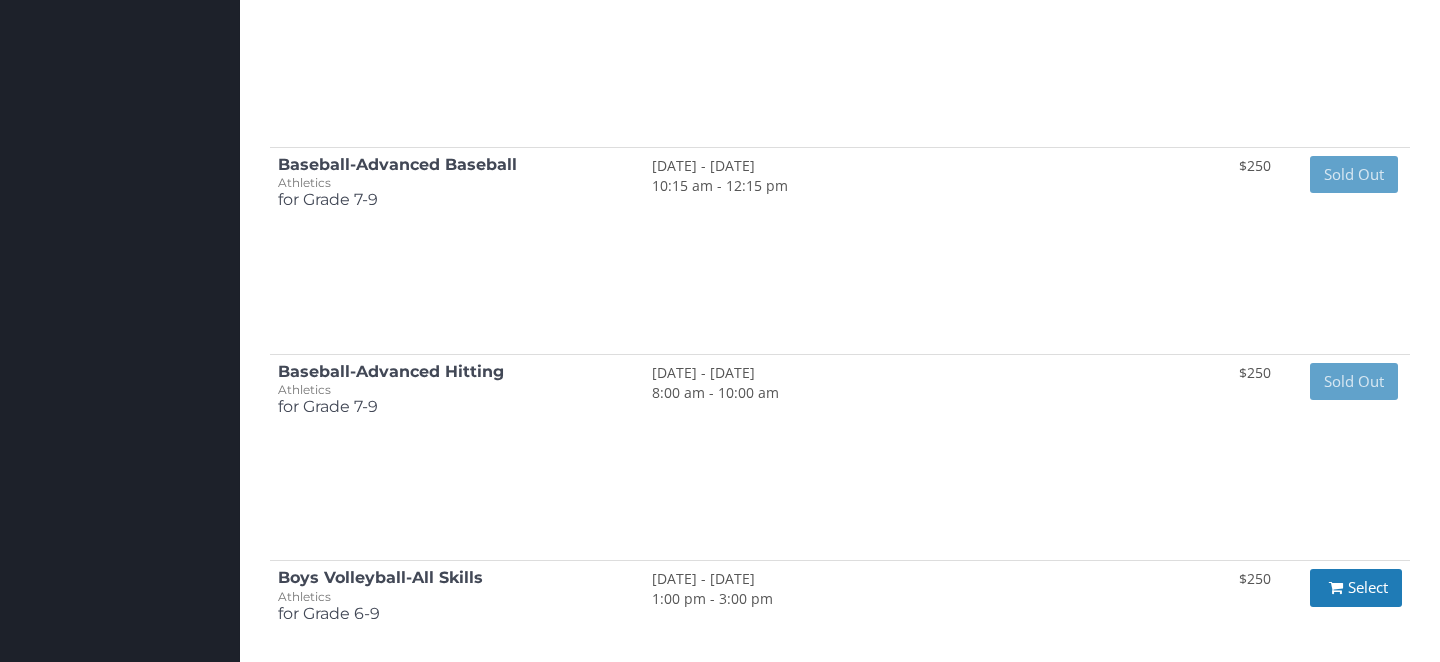 scroll, scrollTop: 572, scrollLeft: 0, axis: vertical 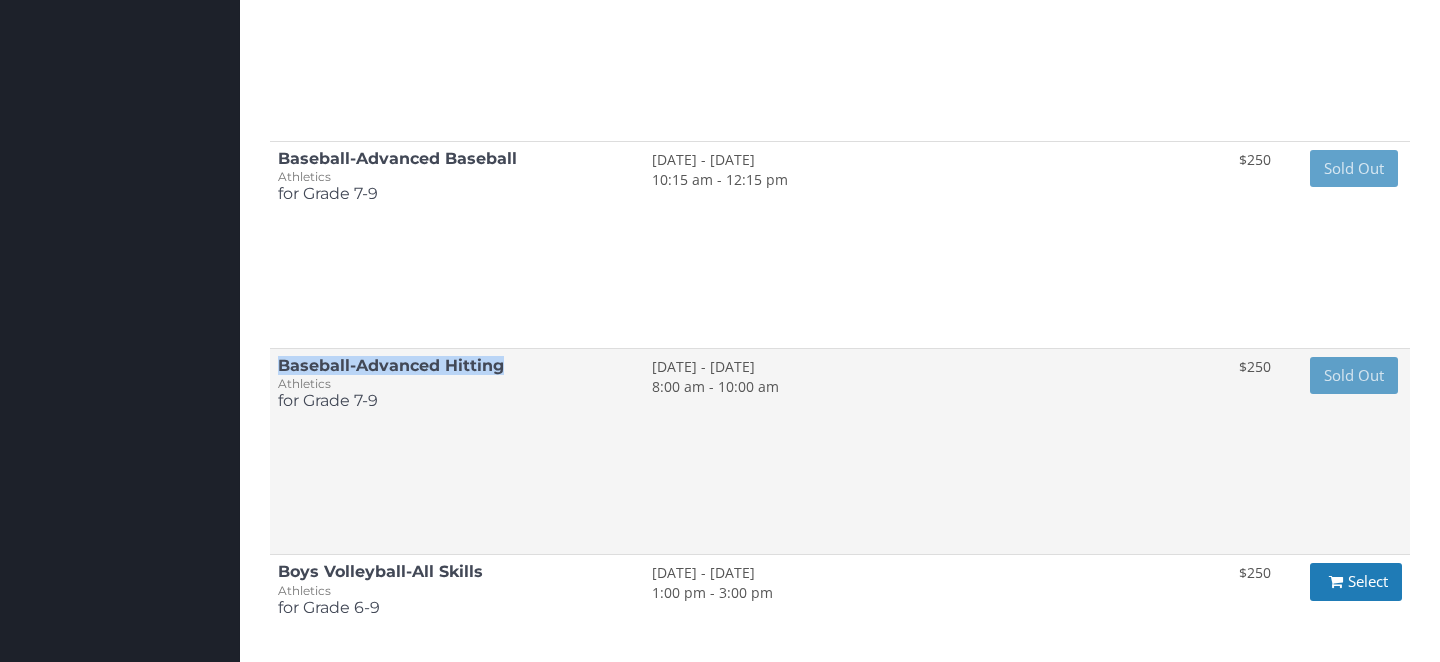 drag, startPoint x: 514, startPoint y: 334, endPoint x: 277, endPoint y: 335, distance: 237.0021 